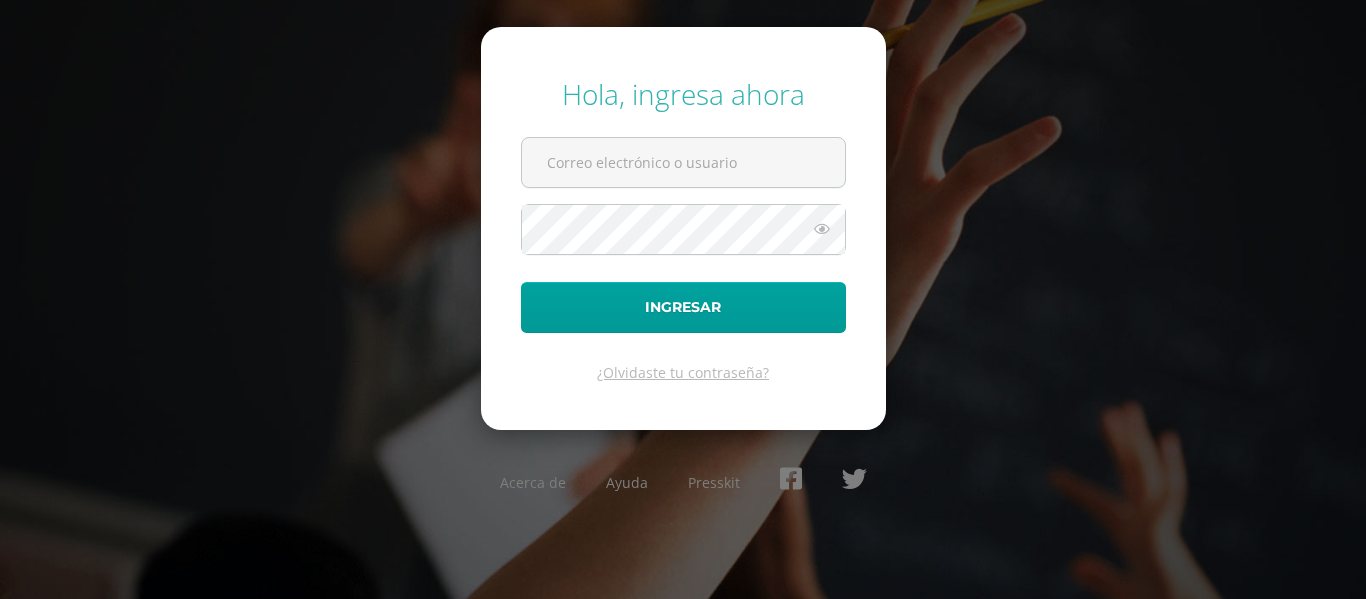 scroll, scrollTop: 0, scrollLeft: 0, axis: both 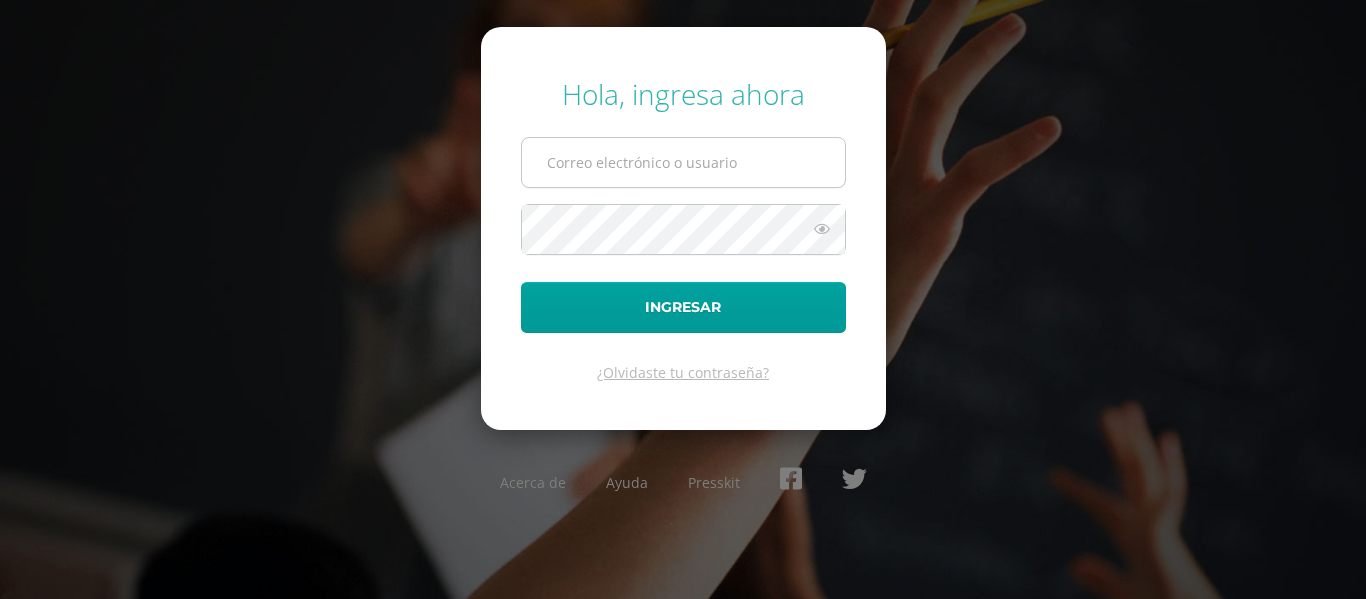 click at bounding box center (683, 162) 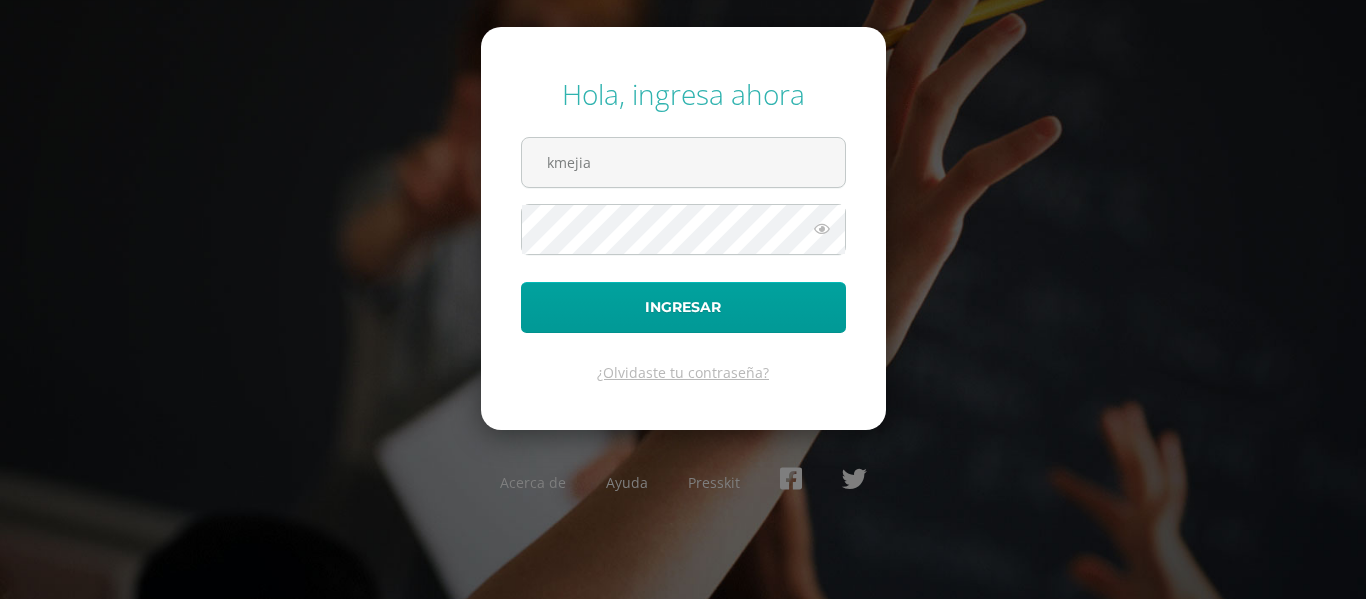 type on "kmejia@donbosco.edu.gt" 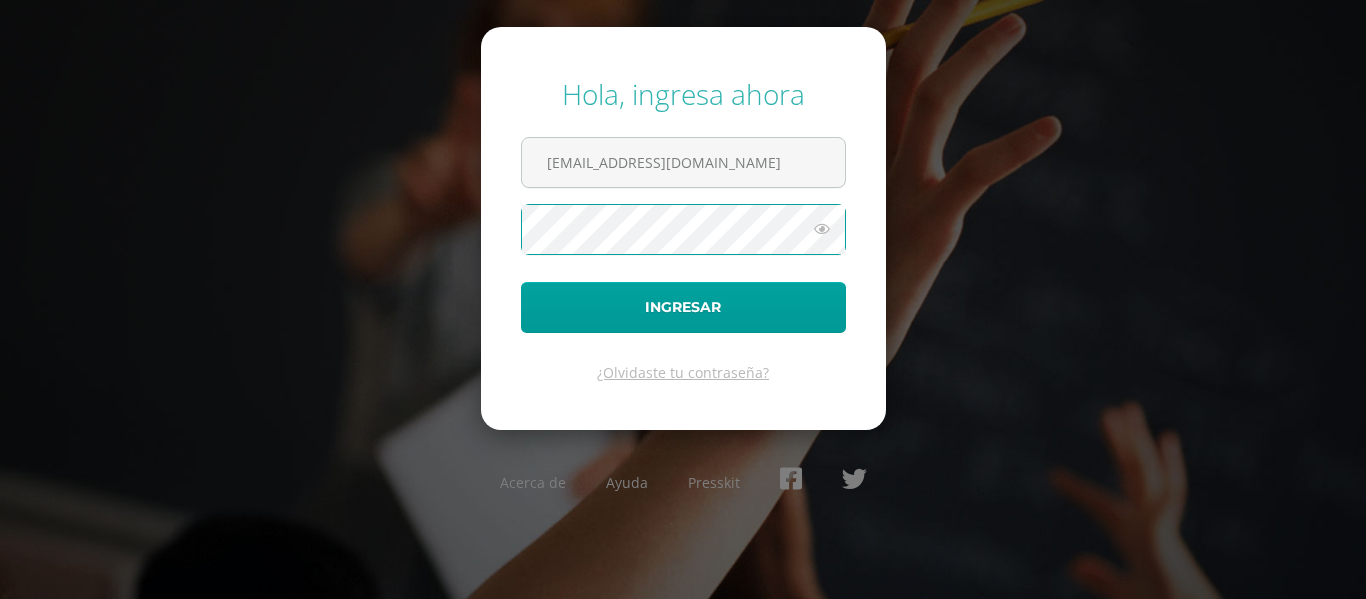 click on "Ingresar" at bounding box center [683, 307] 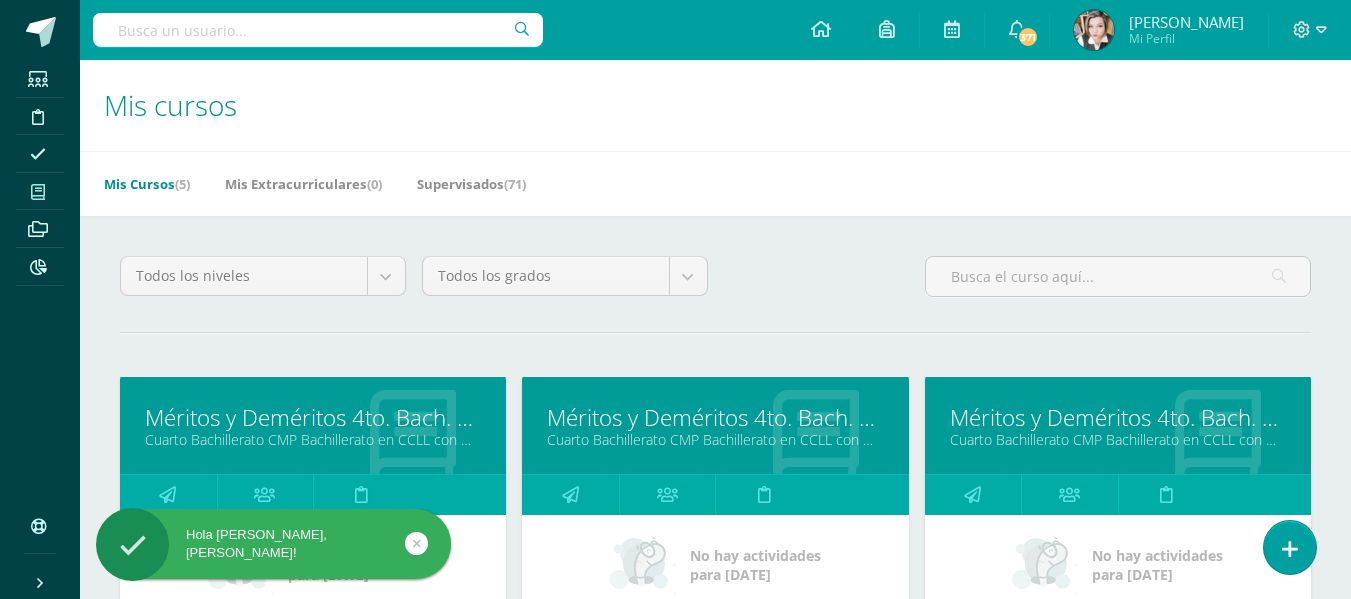 scroll, scrollTop: 0, scrollLeft: 0, axis: both 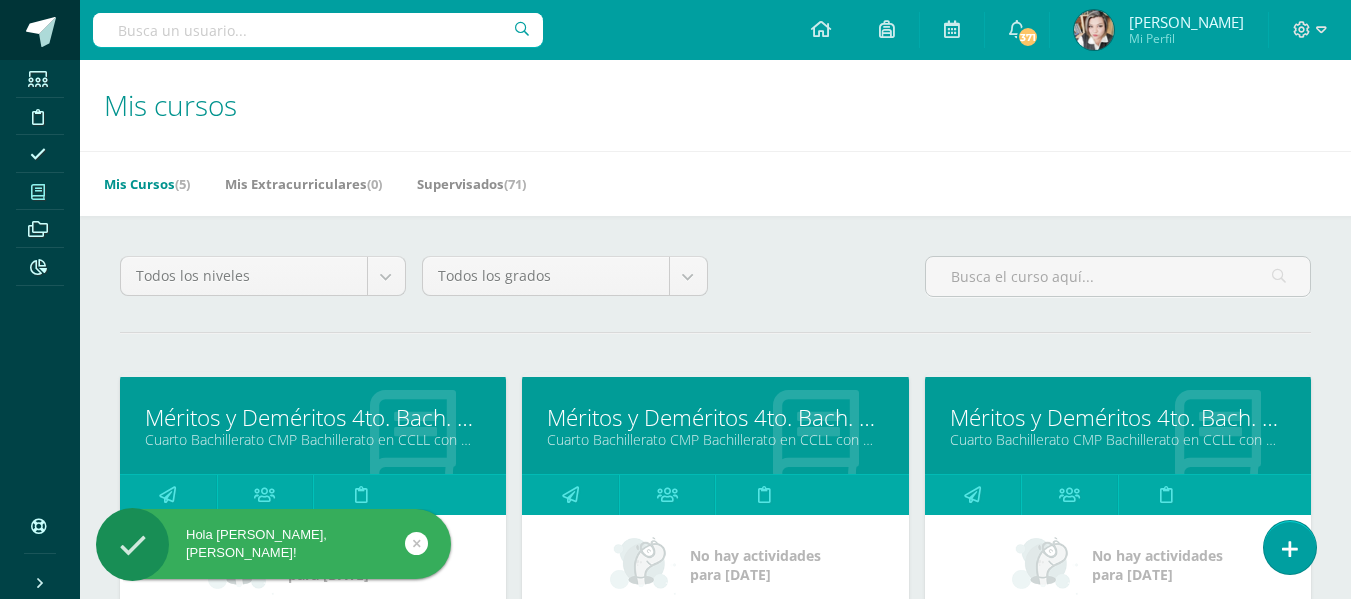 click at bounding box center (41, 32) 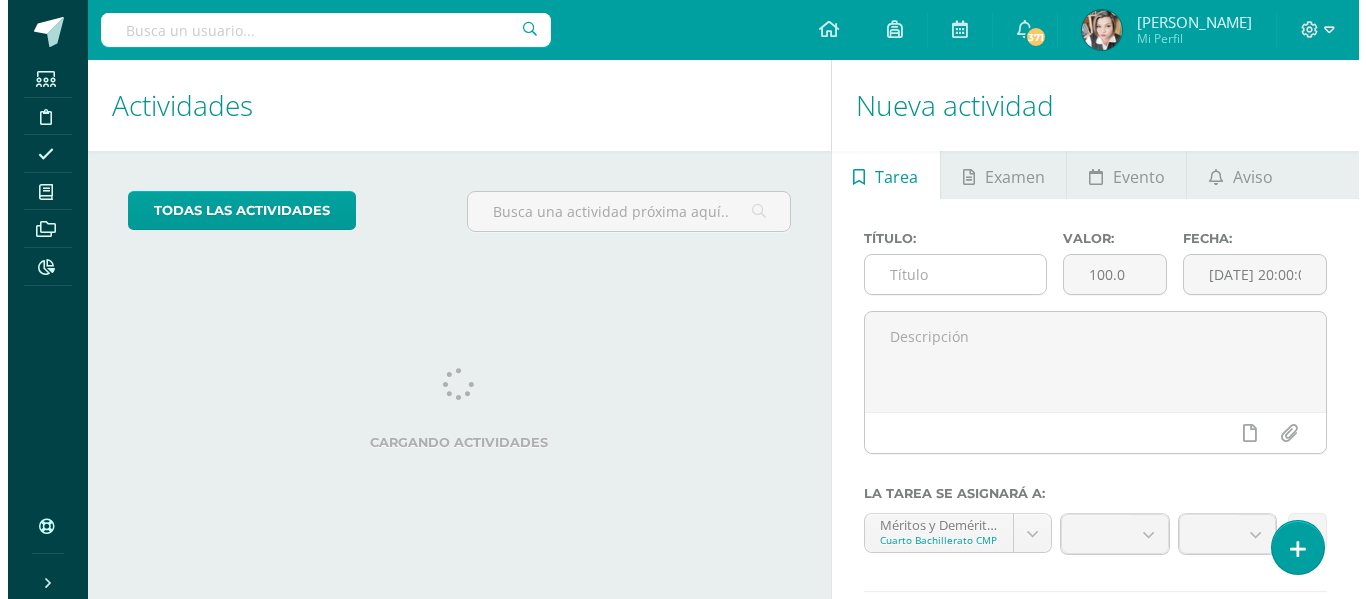 scroll, scrollTop: 0, scrollLeft: 0, axis: both 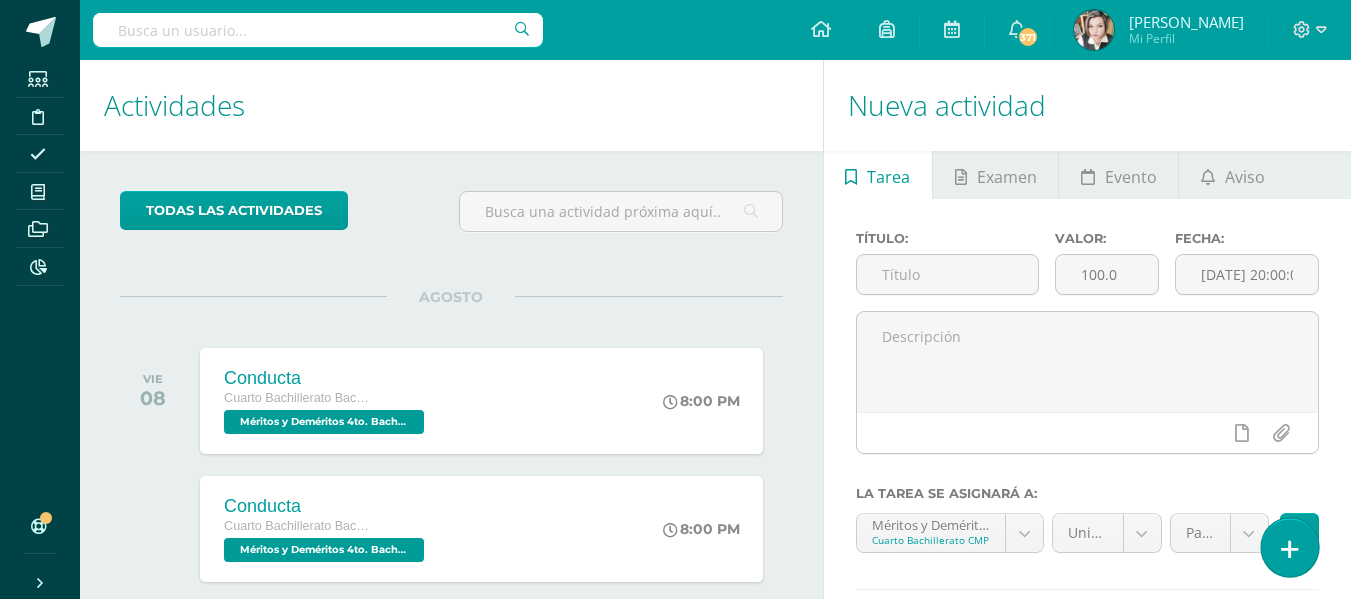 click at bounding box center [1289, 547] 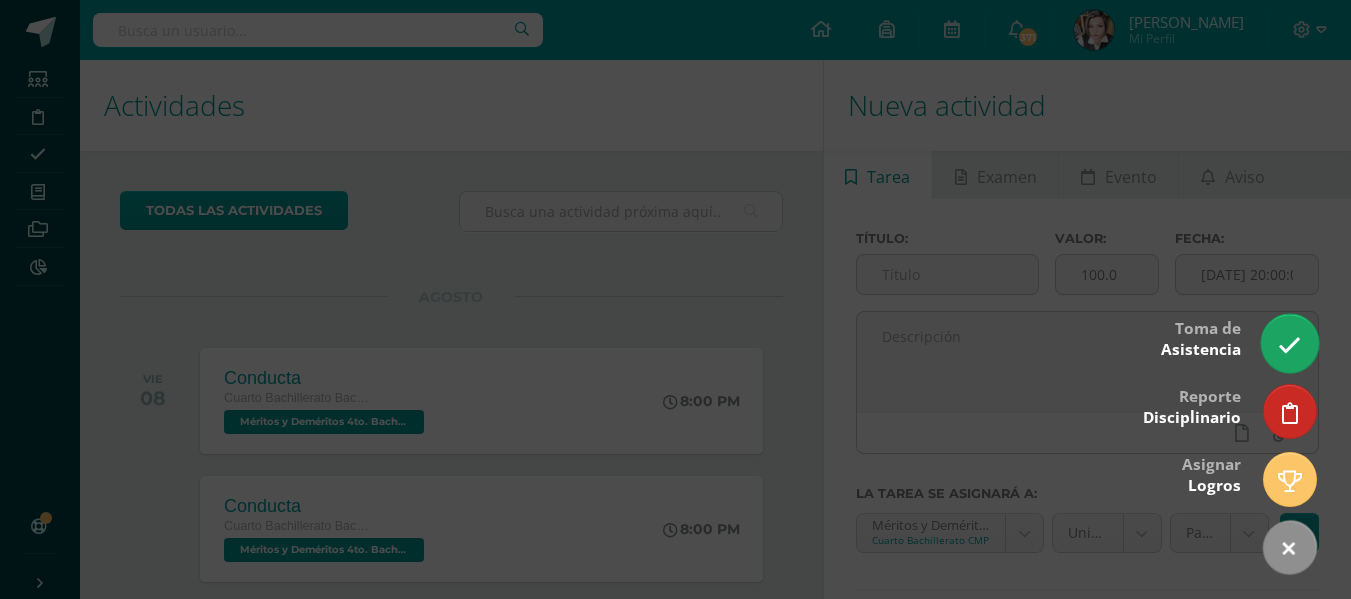 click at bounding box center (1289, 345) 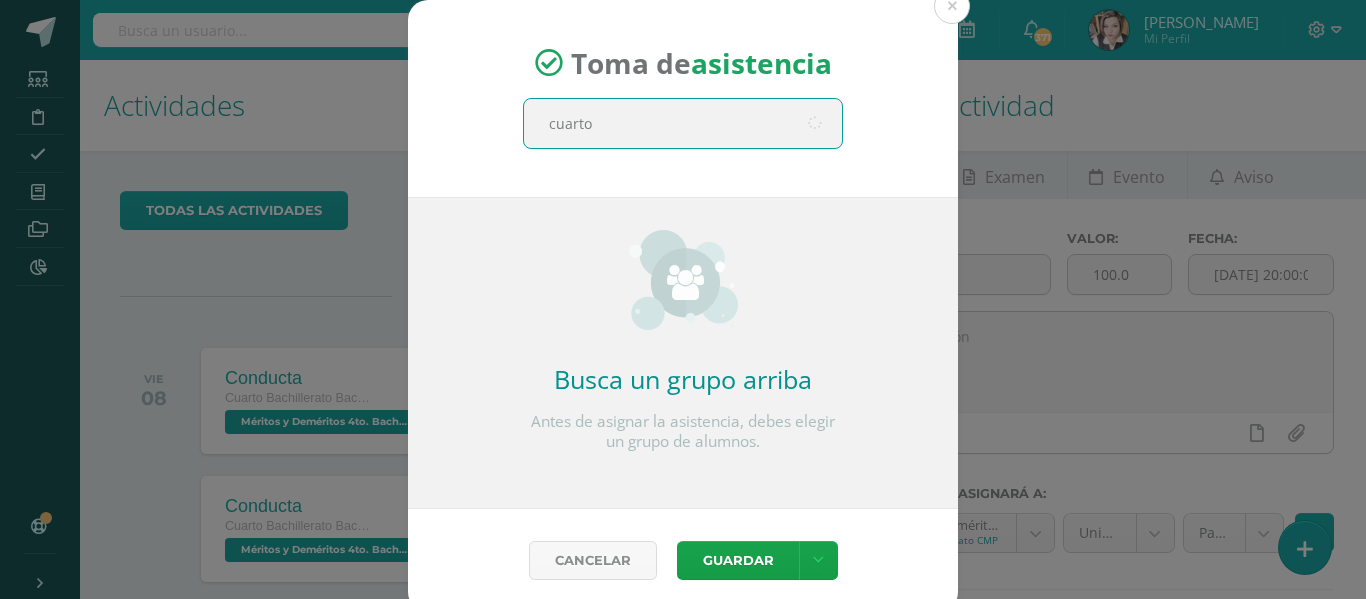 type on "cuarto" 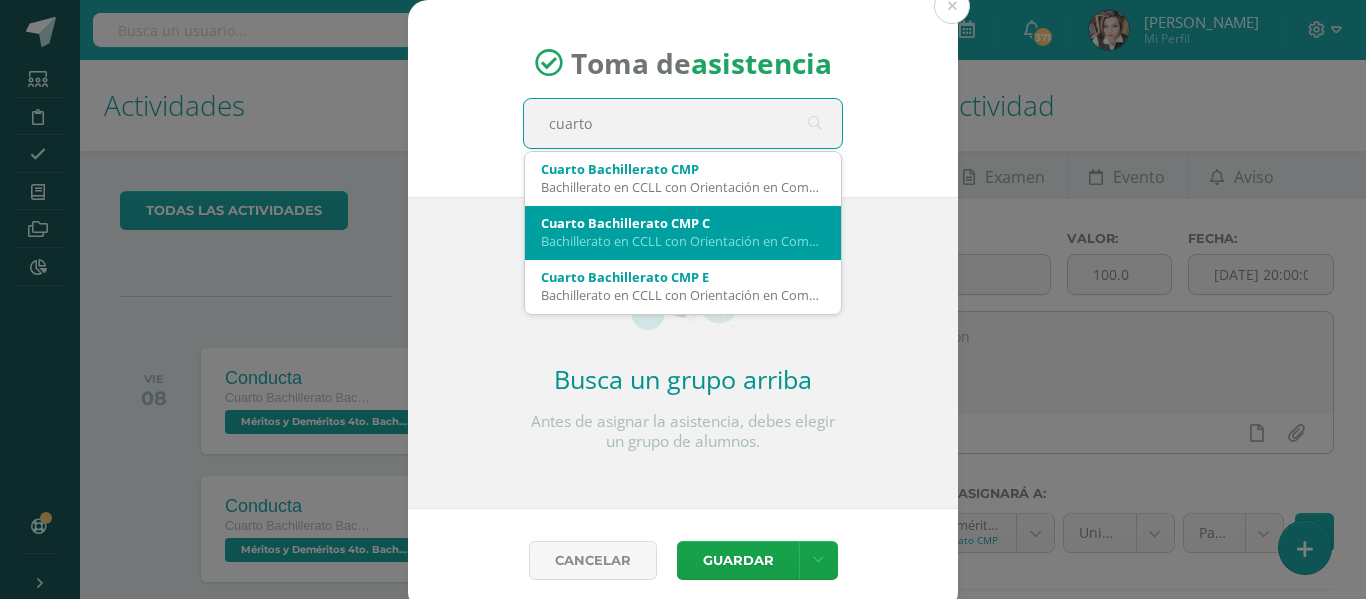 scroll, scrollTop: 54, scrollLeft: 0, axis: vertical 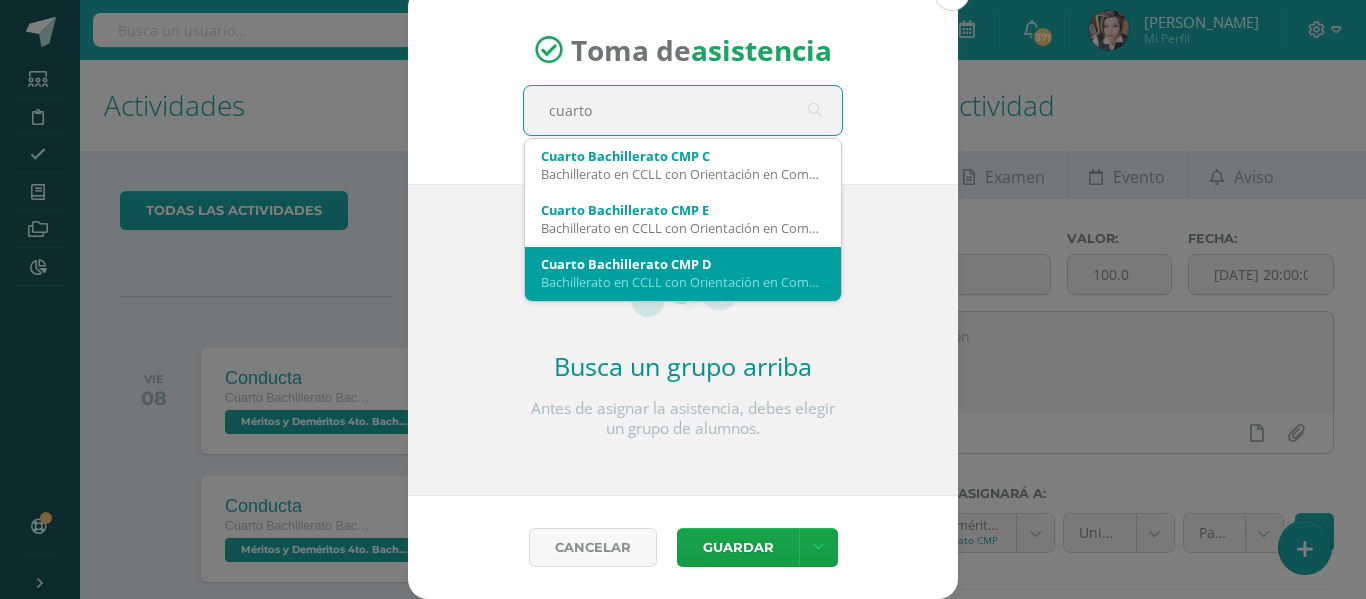 click on "Cuarto Bachillerato CMP D" at bounding box center (683, 264) 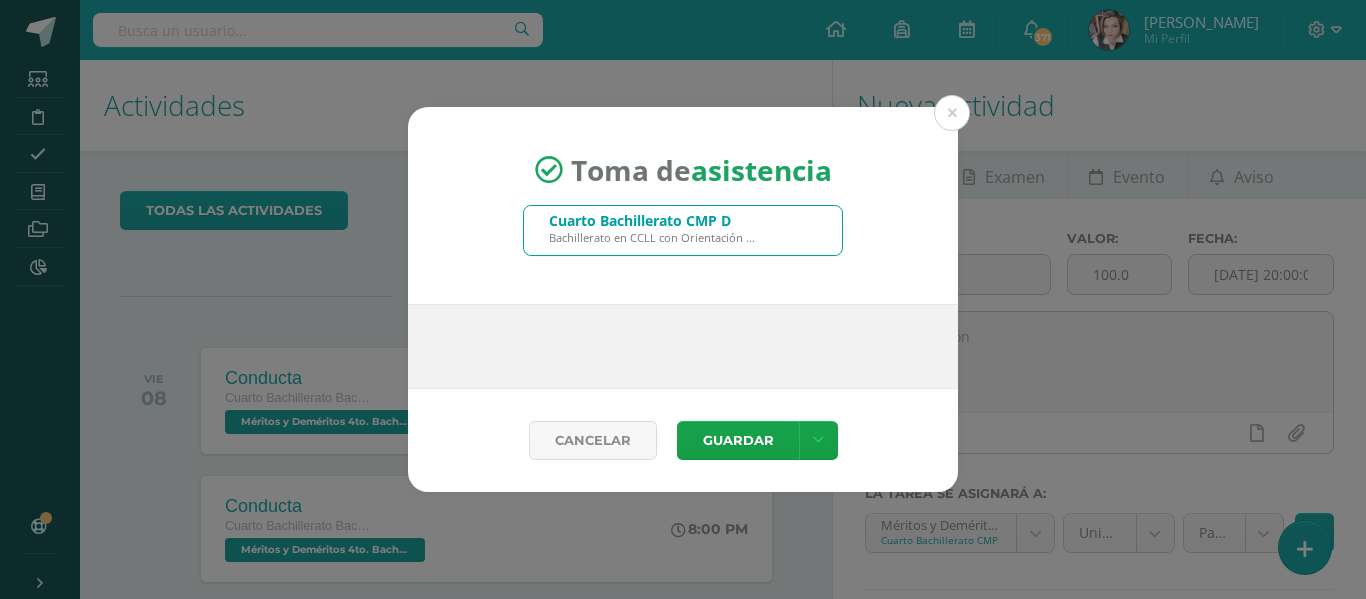 scroll, scrollTop: 0, scrollLeft: 0, axis: both 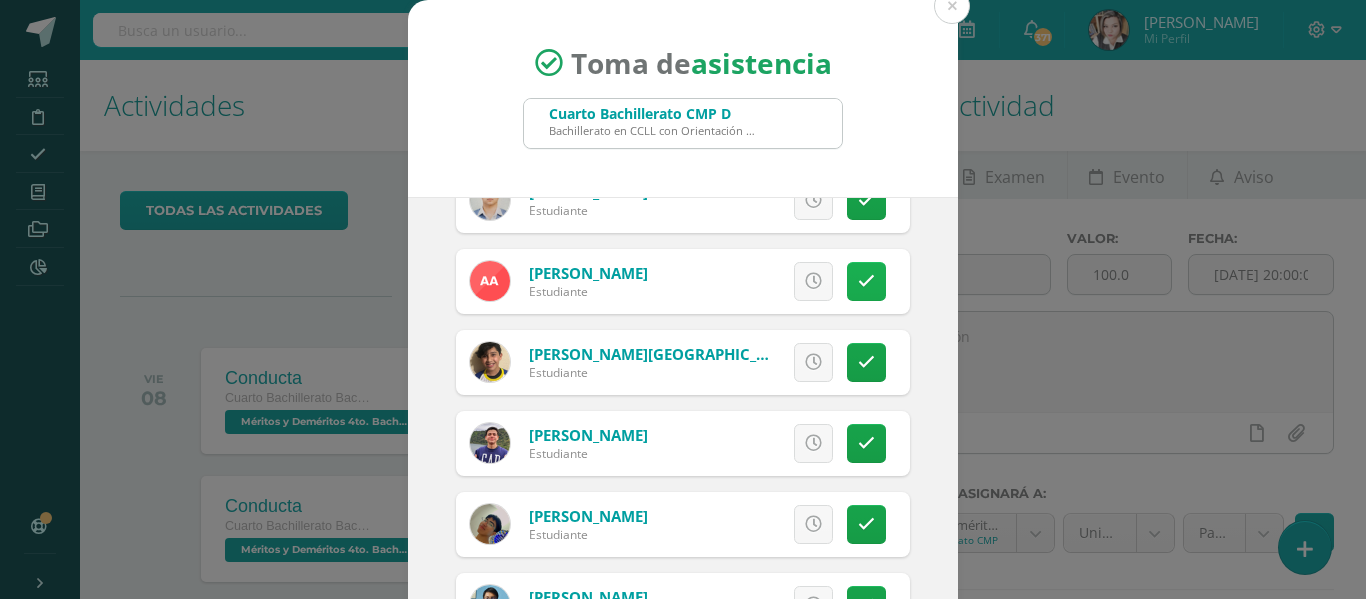 click at bounding box center (866, 281) 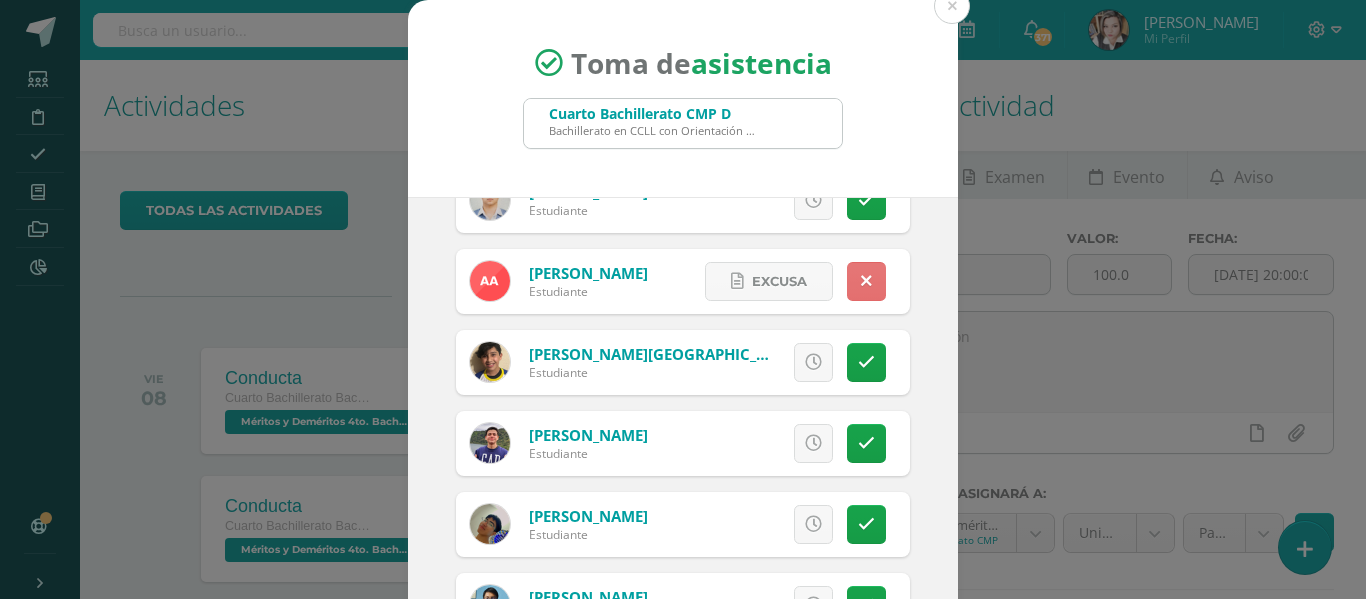 click at bounding box center [866, 281] 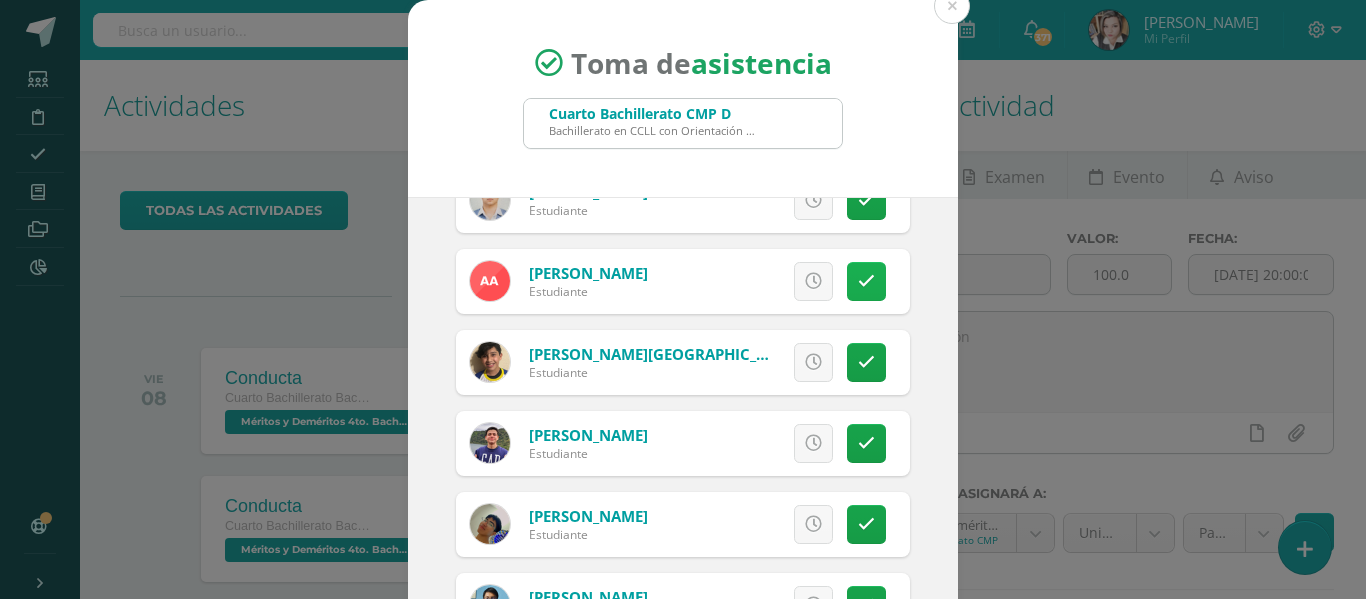 click at bounding box center [866, 281] 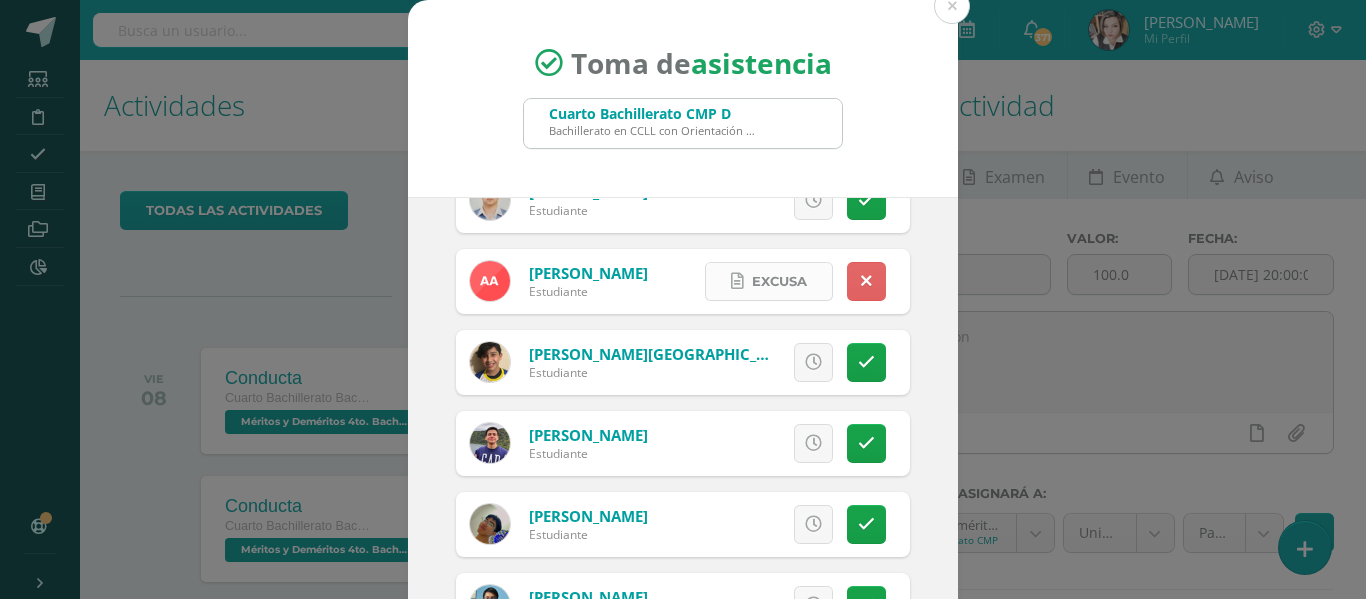 click at bounding box center [737, 281] 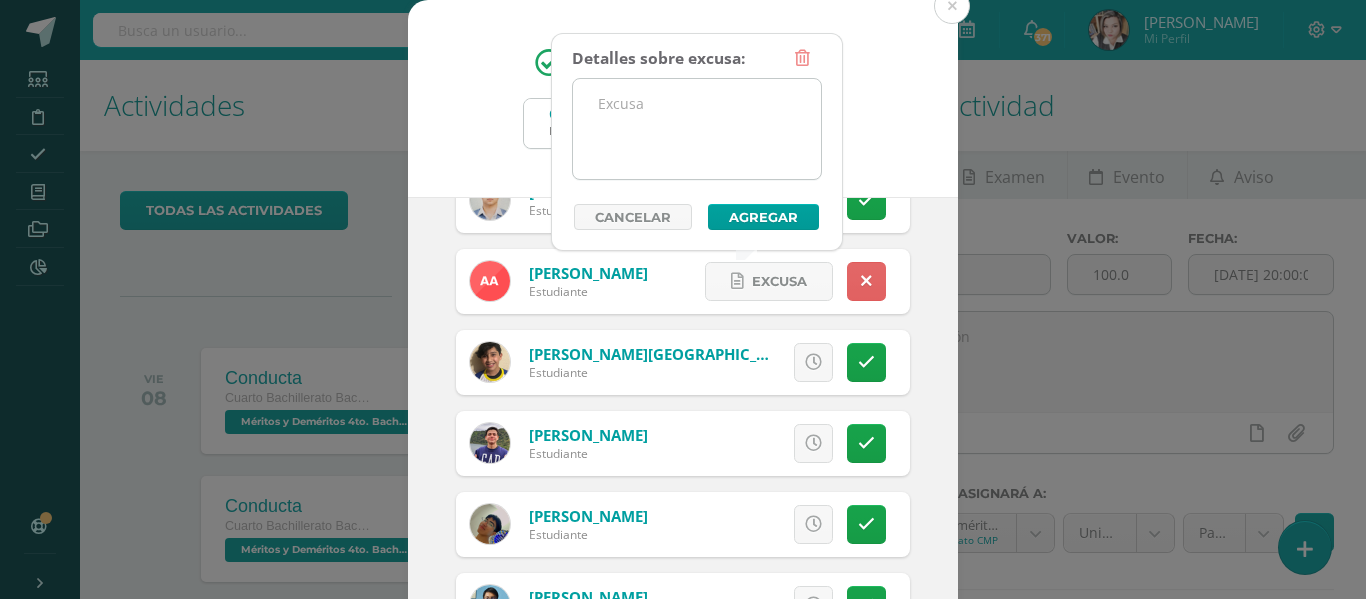 click at bounding box center [697, 129] 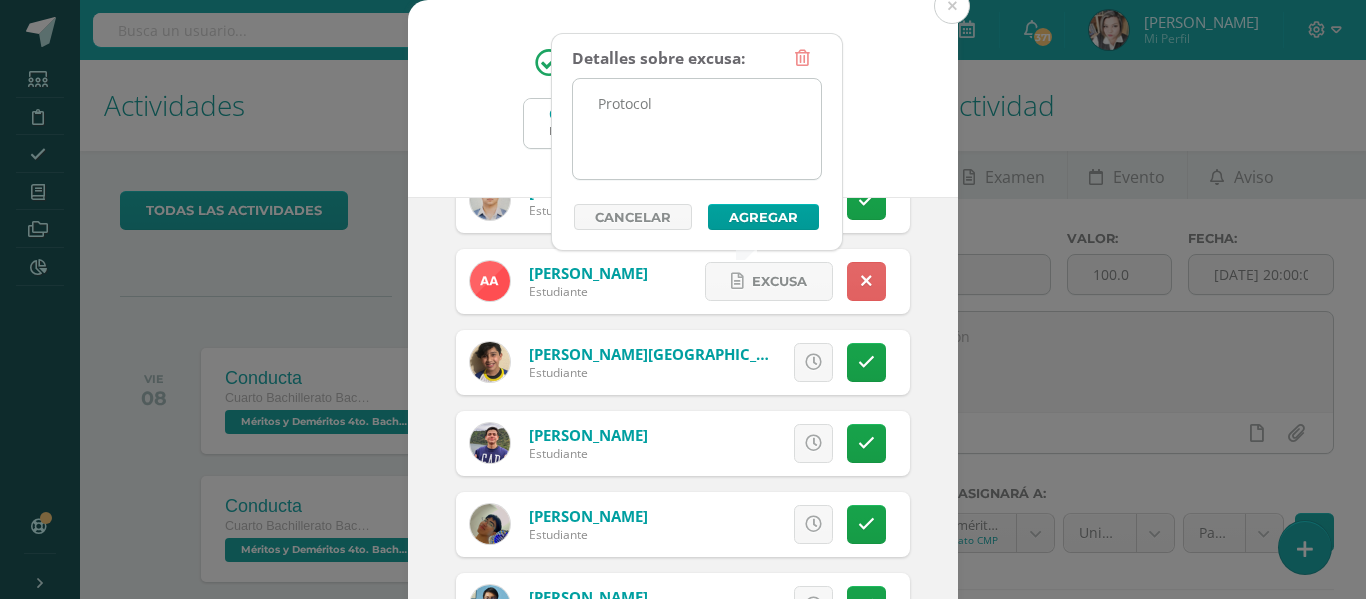 type on "Protocolo" 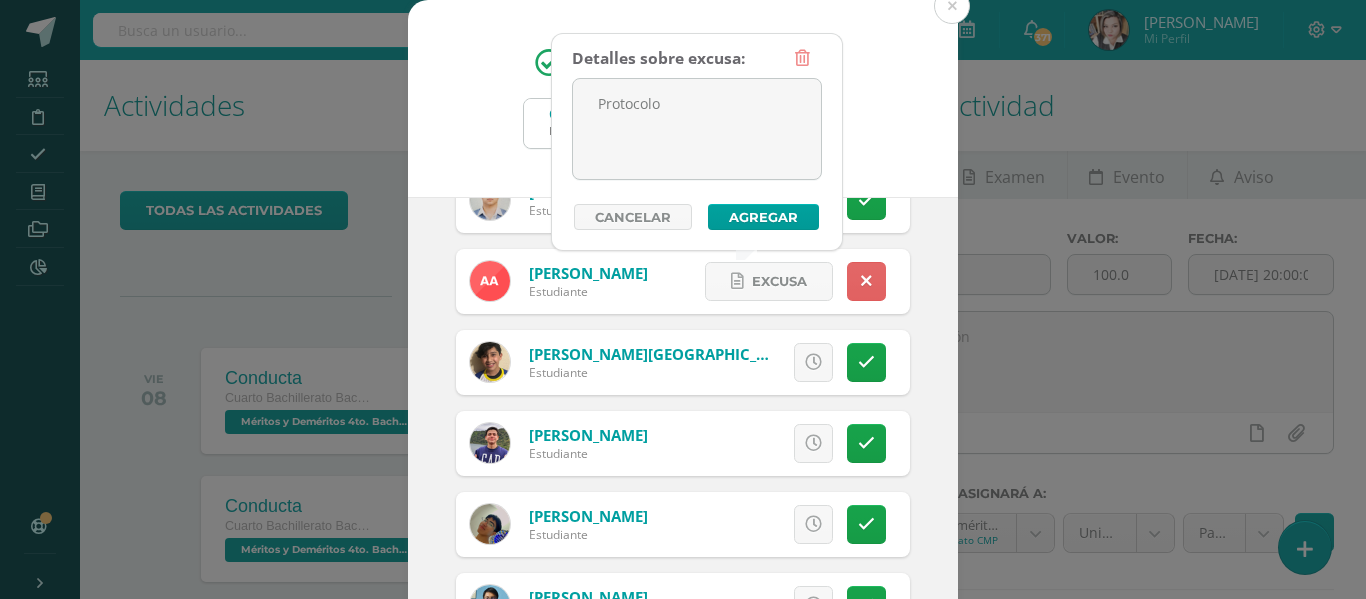 drag, startPoint x: 688, startPoint y: 102, endPoint x: 534, endPoint y: 102, distance: 154 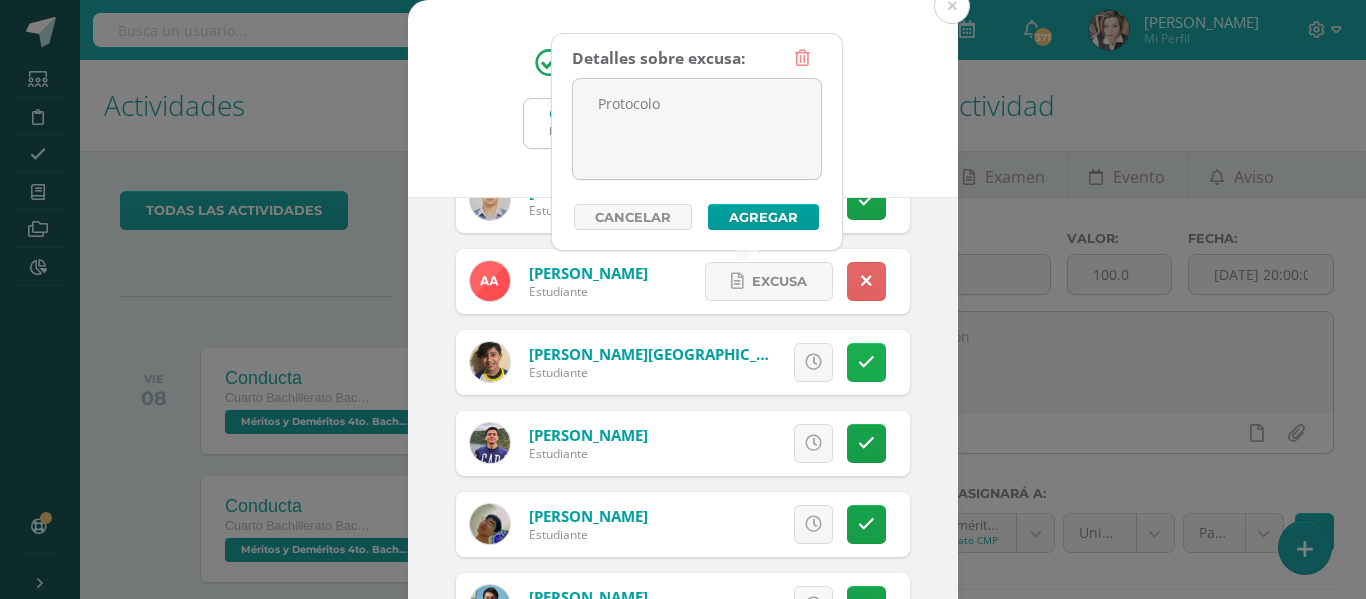 click at bounding box center [866, 362] 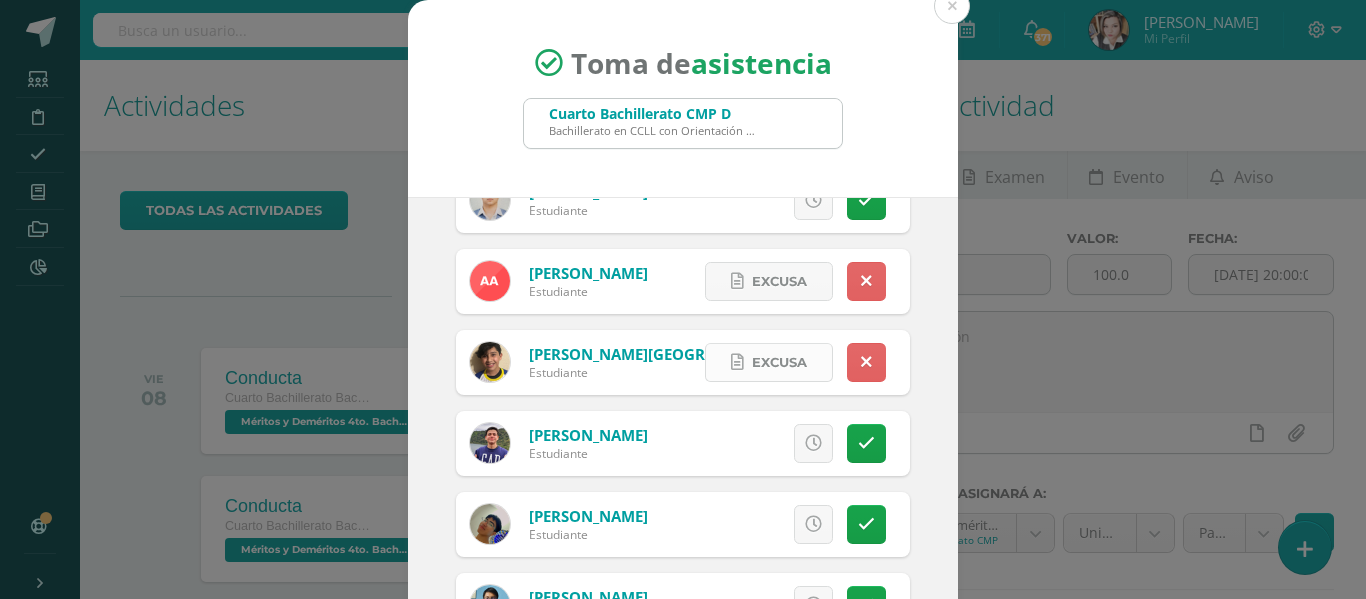 click on "Excusa" at bounding box center (779, 362) 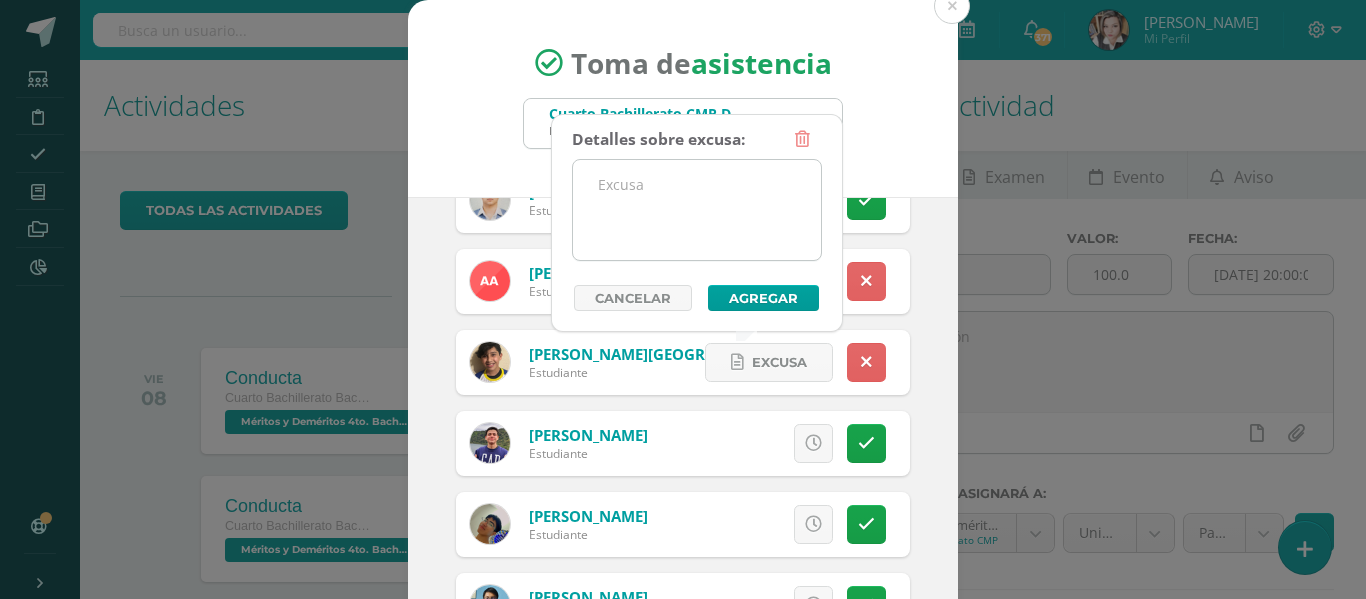 click at bounding box center (697, 210) 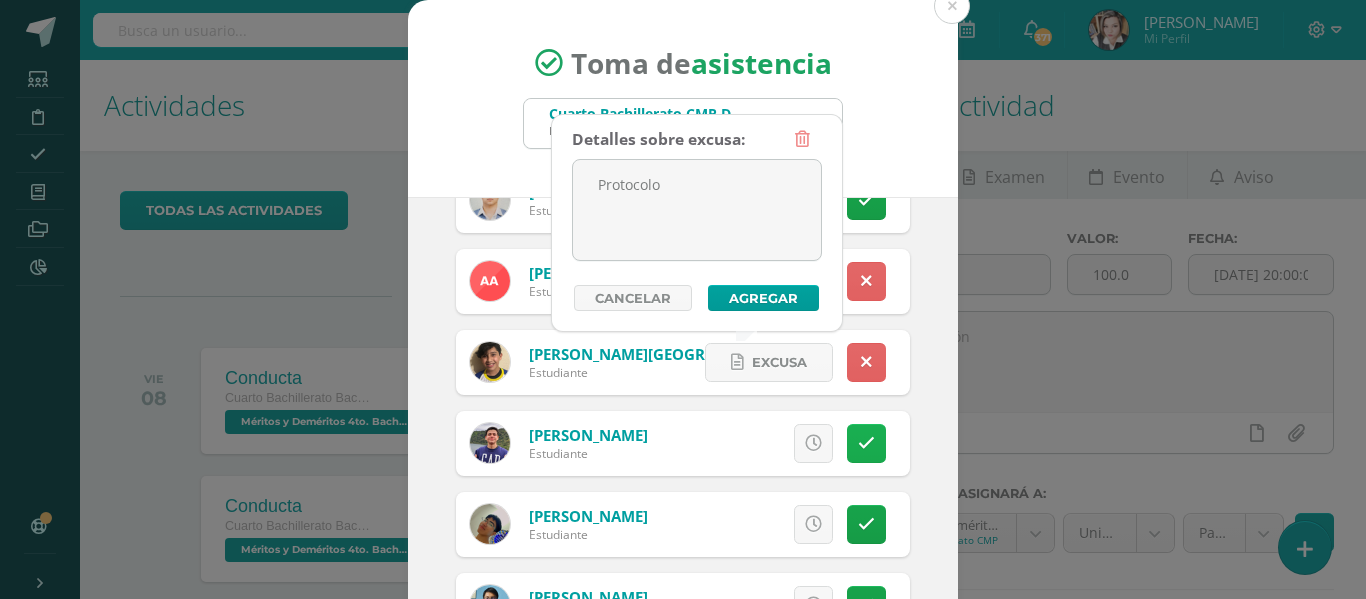 type on "Protocolo" 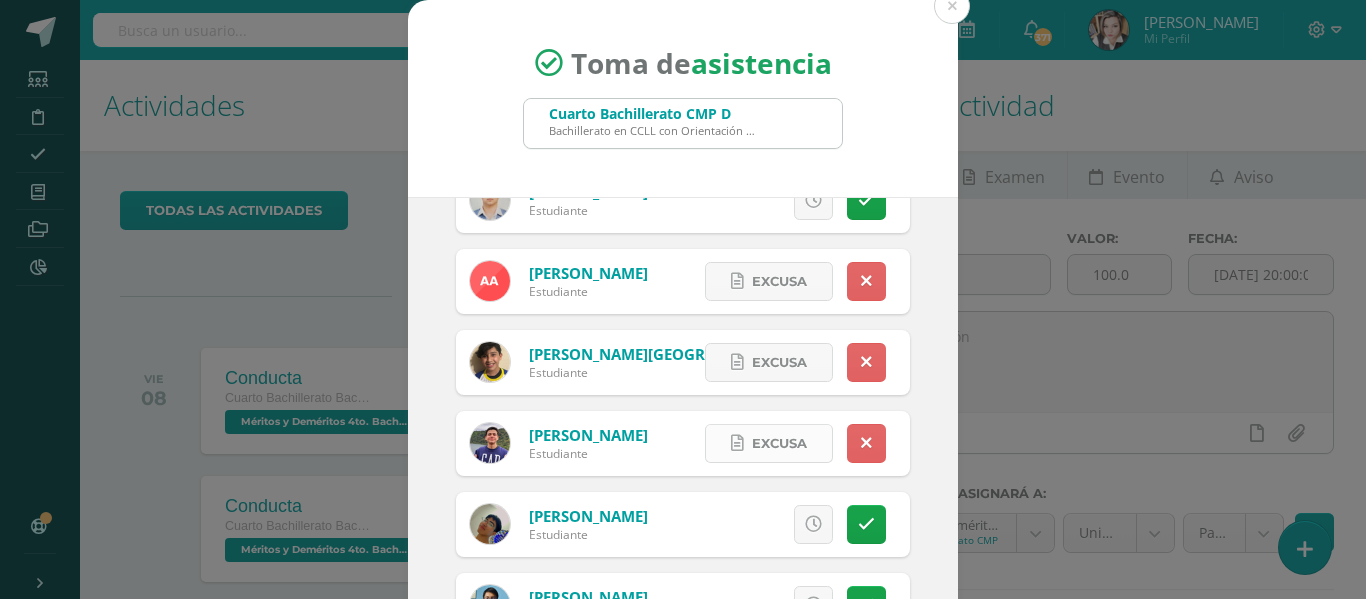 click on "Excusa" at bounding box center (779, 443) 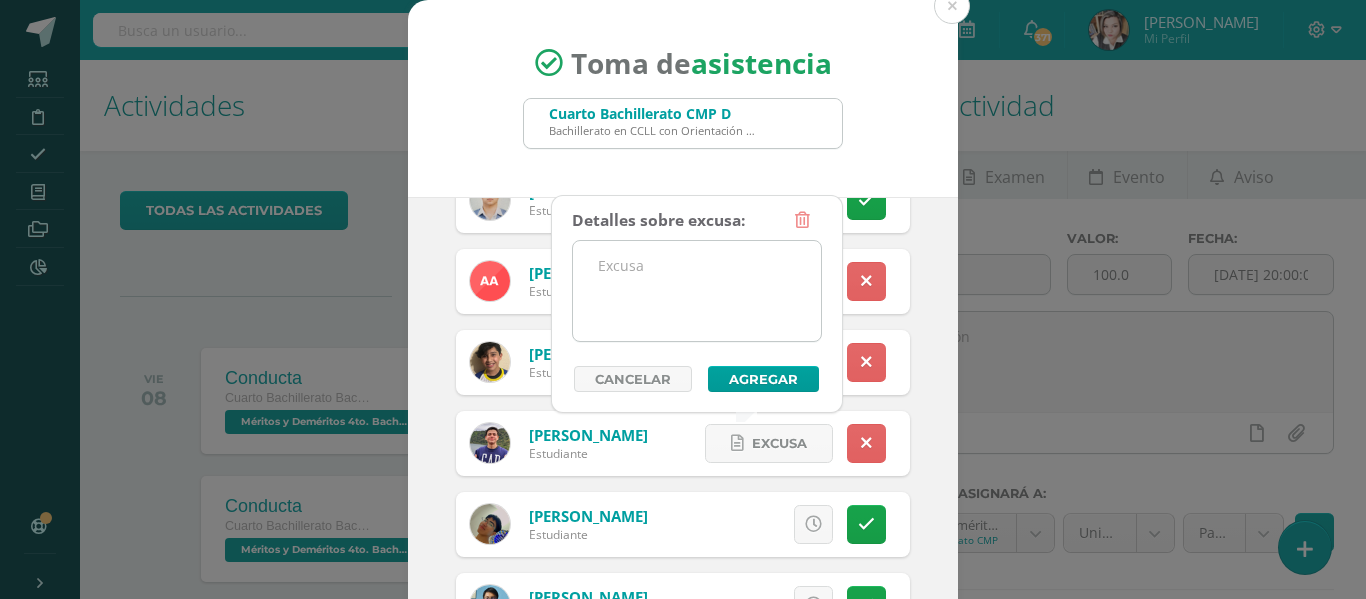 click at bounding box center (697, 291) 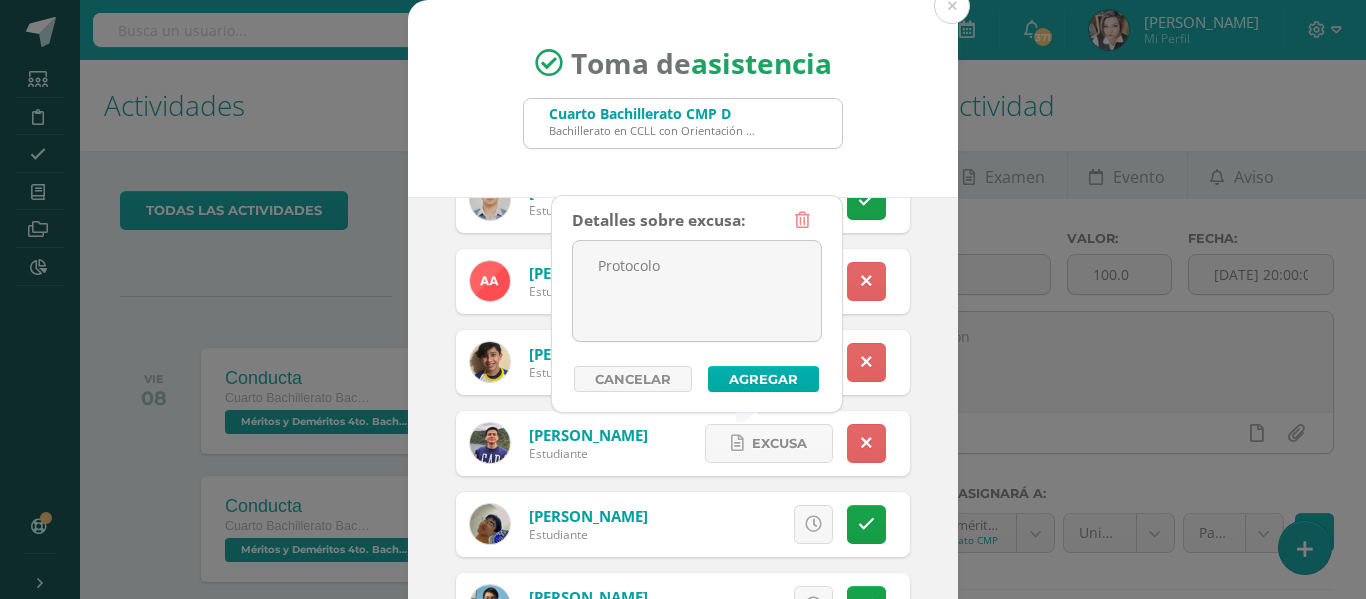 type on "Protocolo" 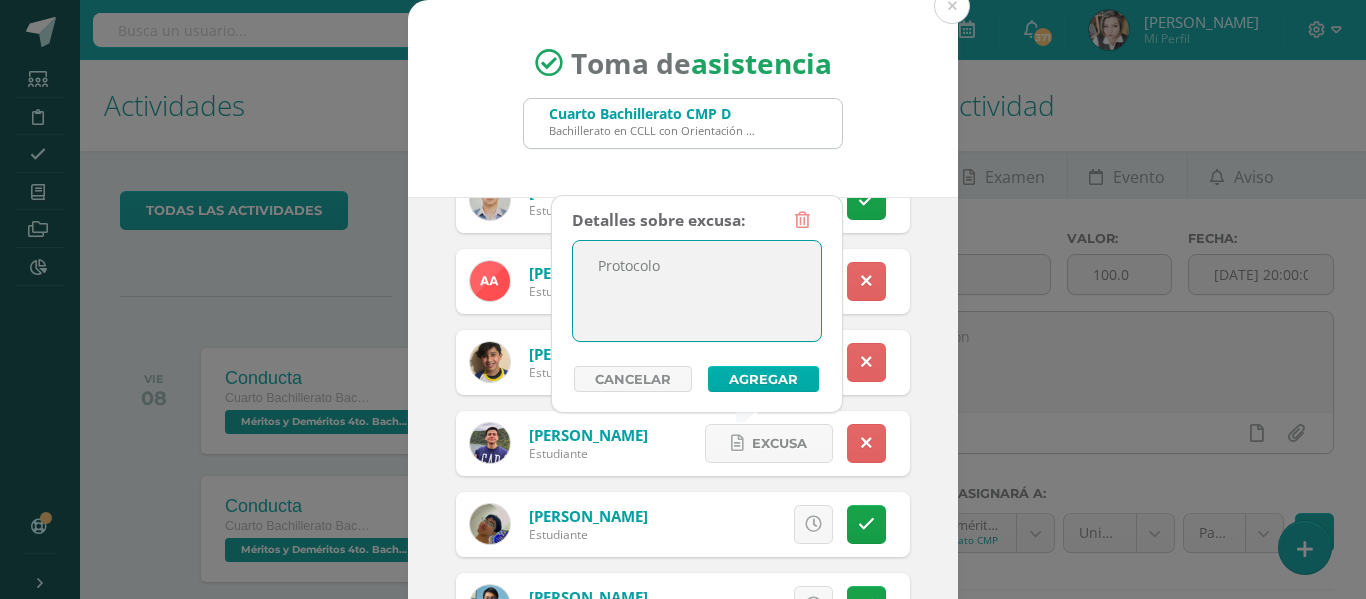 click on "Agregar" at bounding box center (763, 379) 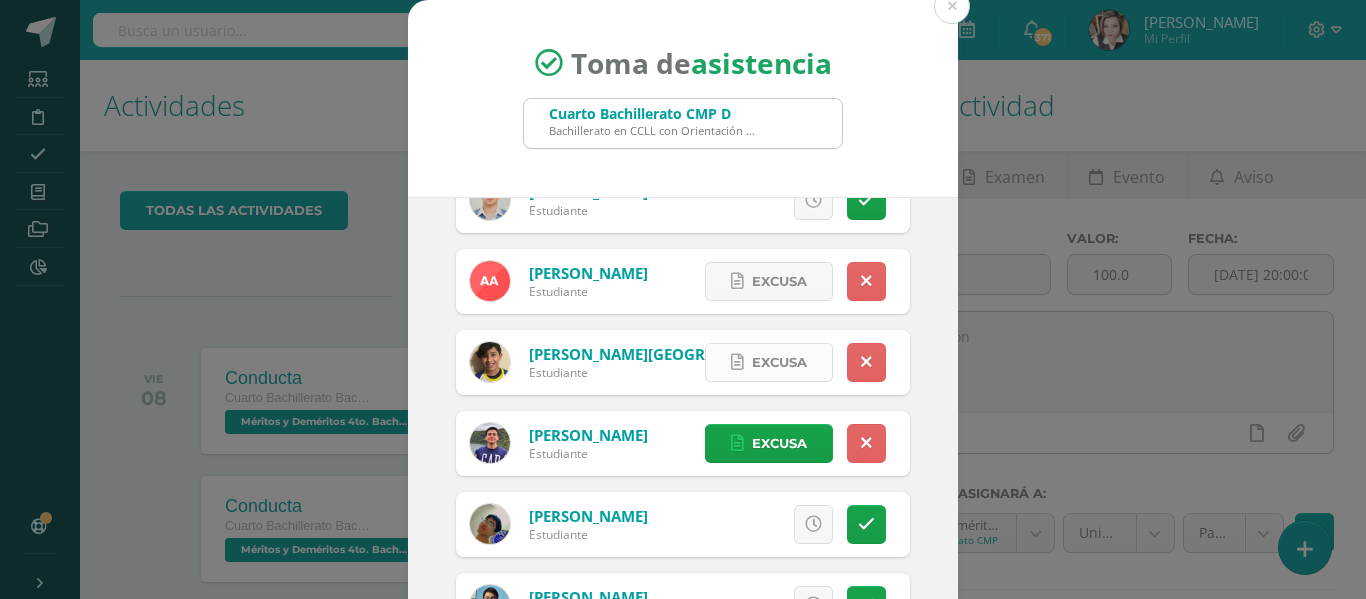 click on "Excusa" at bounding box center [779, 362] 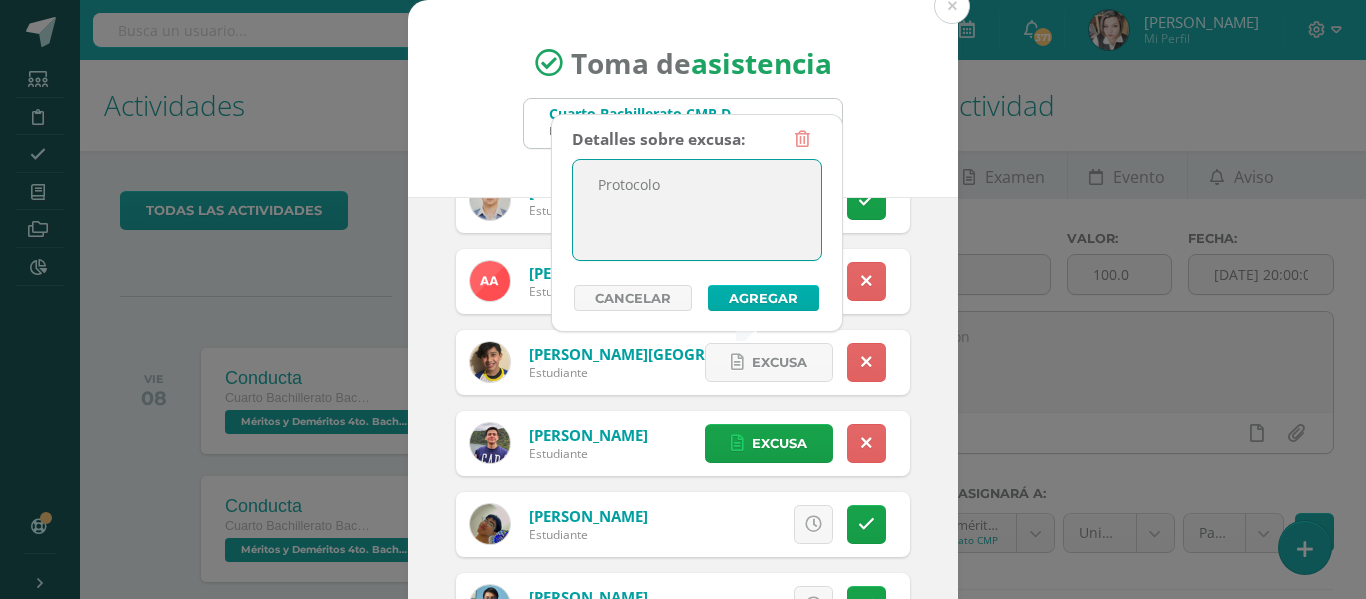 click on "Agregar" at bounding box center (763, 298) 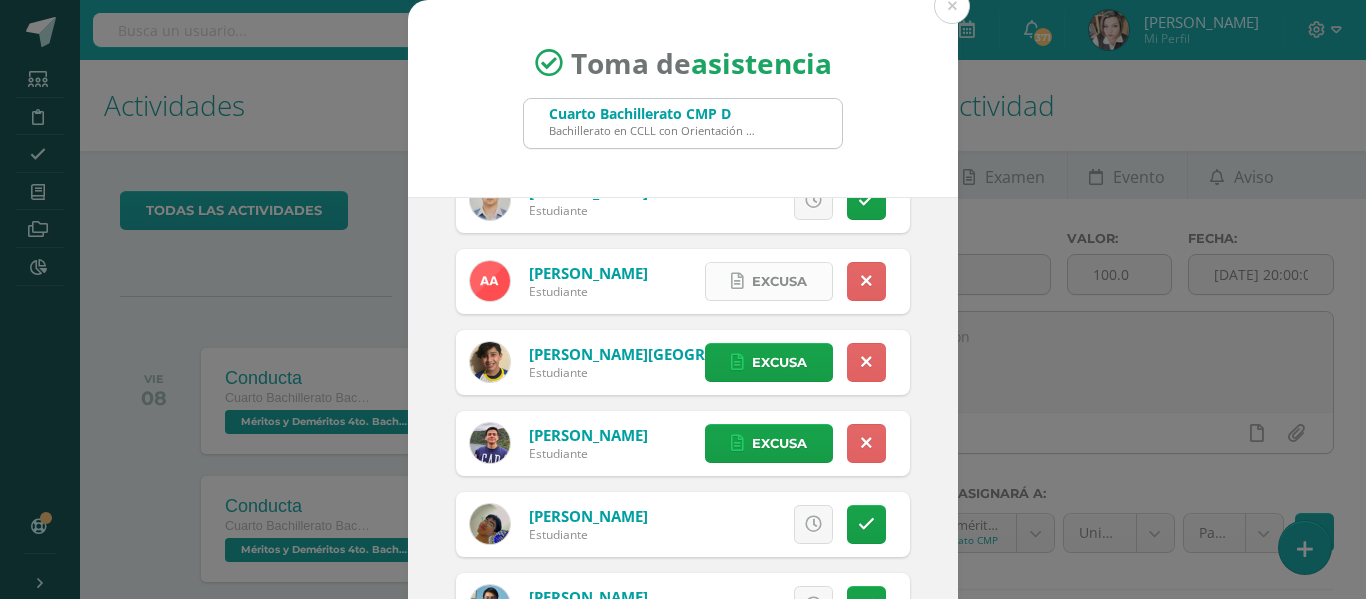 click on "Excusa" at bounding box center [779, 281] 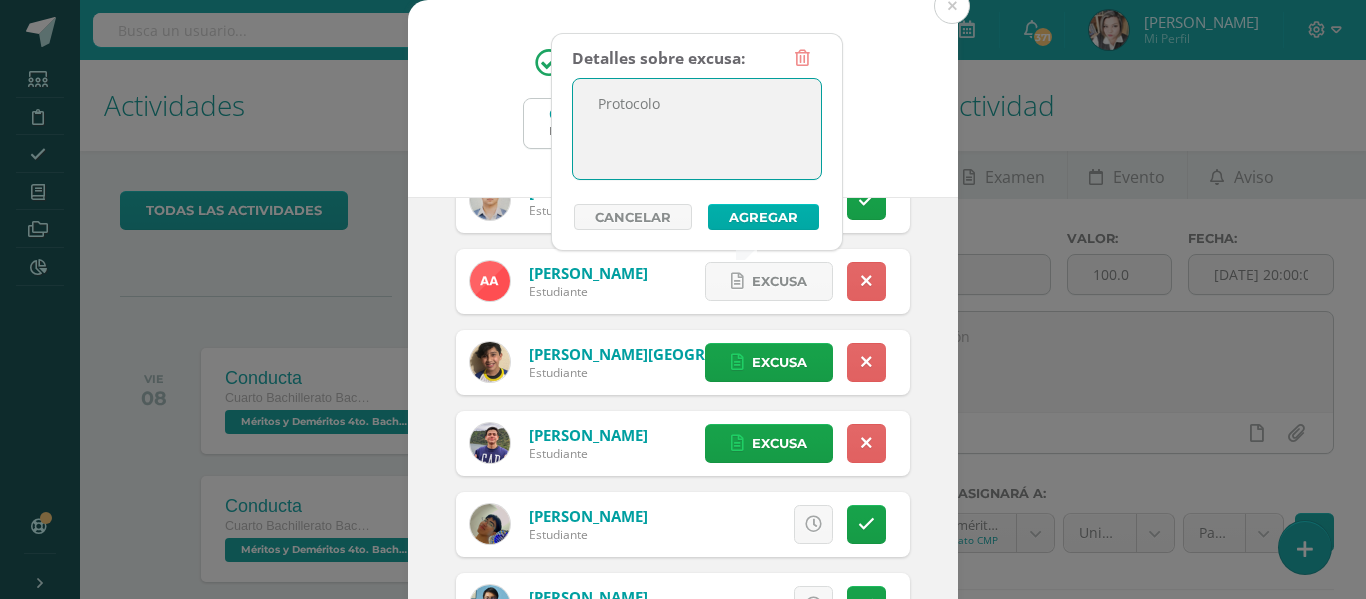 click on "Agregar" at bounding box center (763, 217) 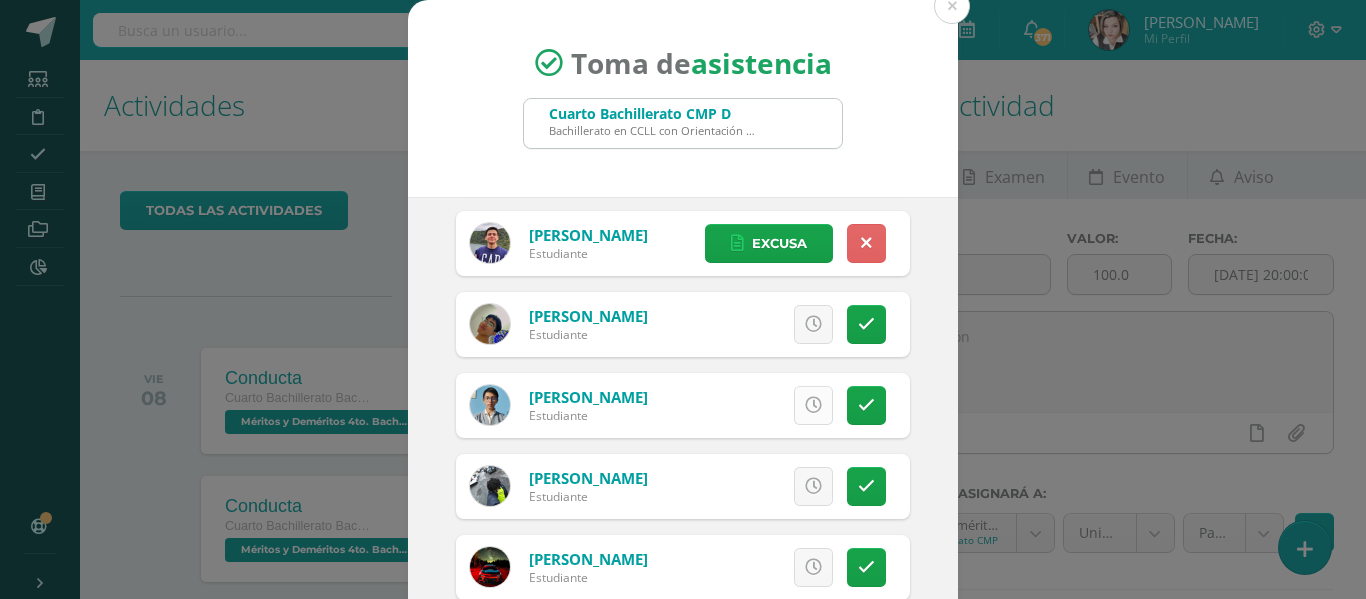 scroll, scrollTop: 500, scrollLeft: 0, axis: vertical 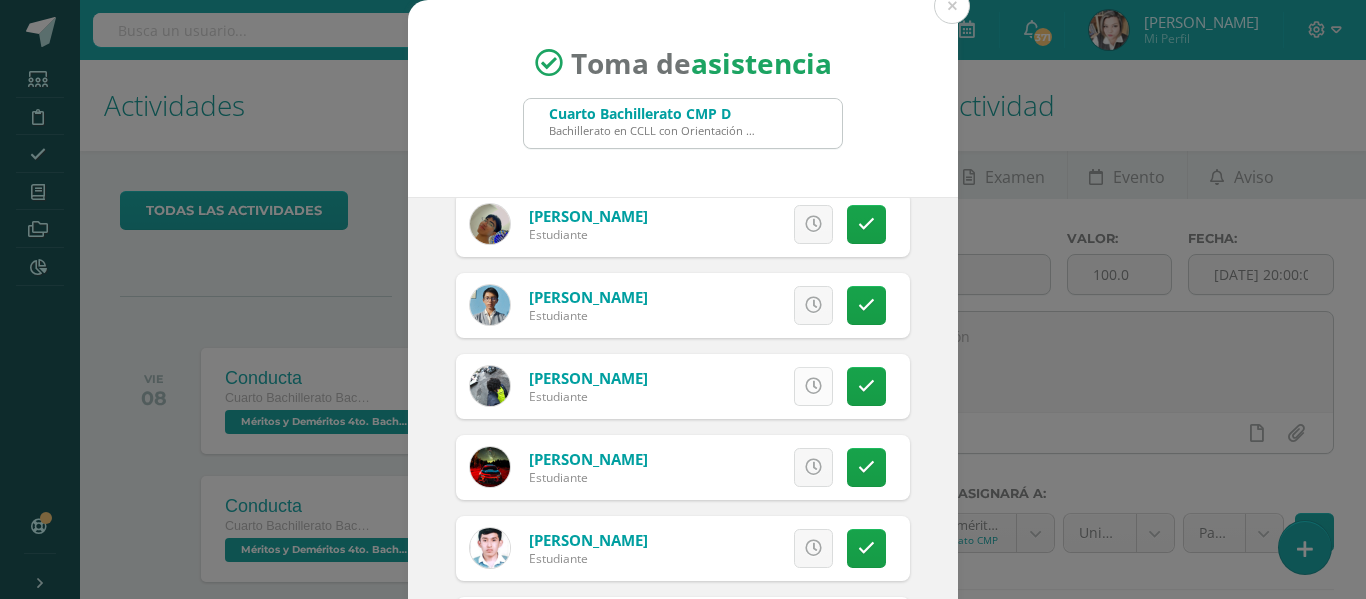 click at bounding box center [813, 386] 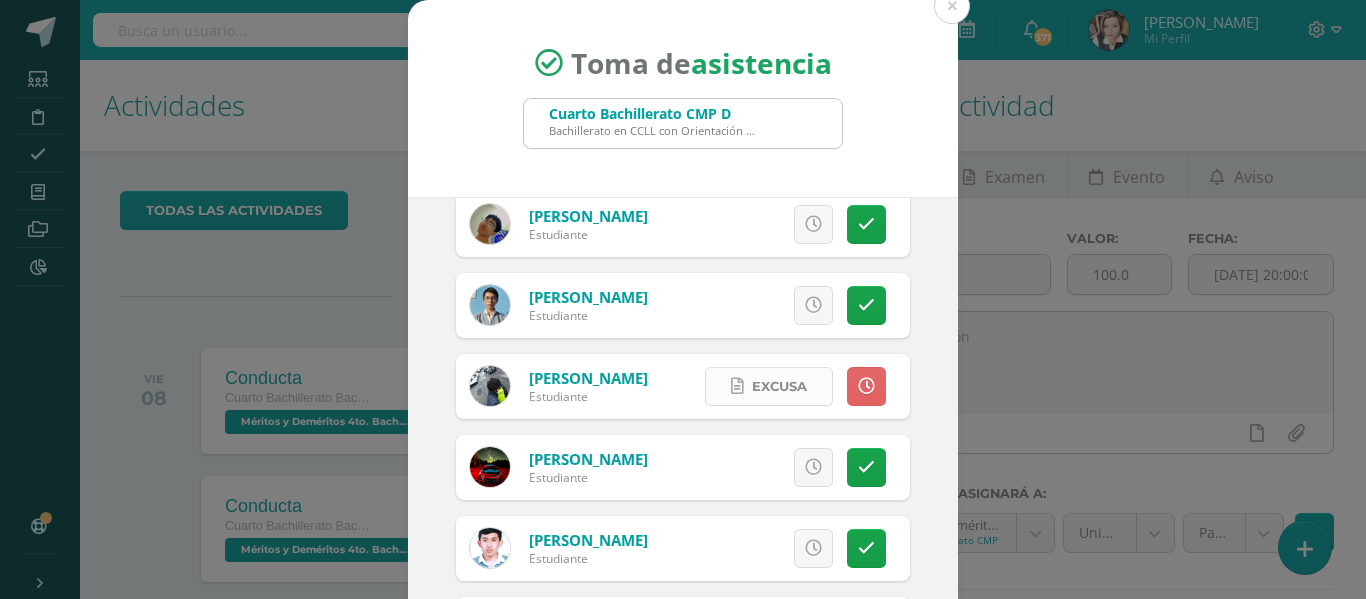click on "Excusa" at bounding box center (779, 386) 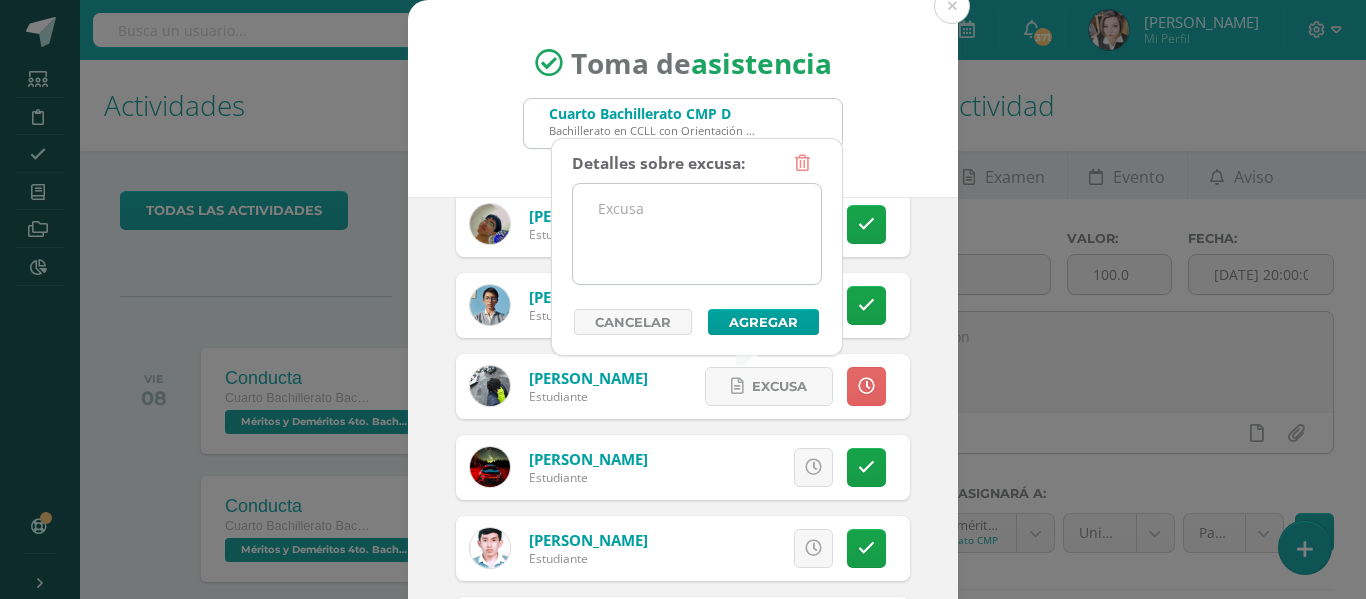 click at bounding box center (697, 234) 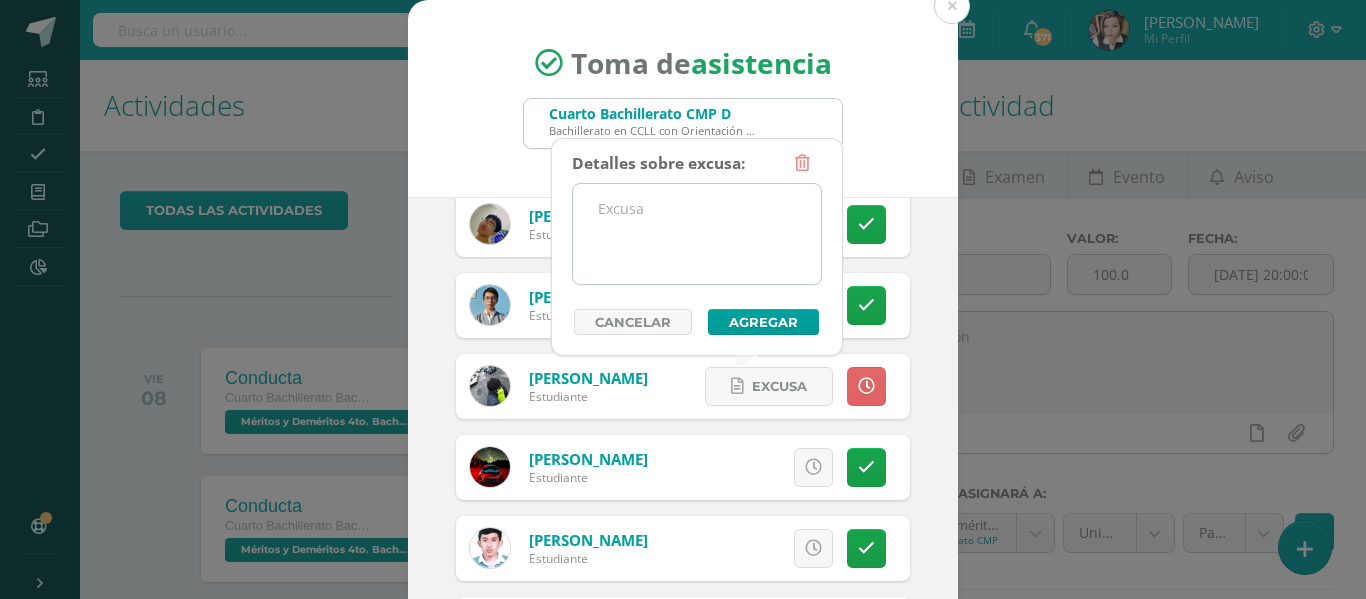 click at bounding box center [697, 234] 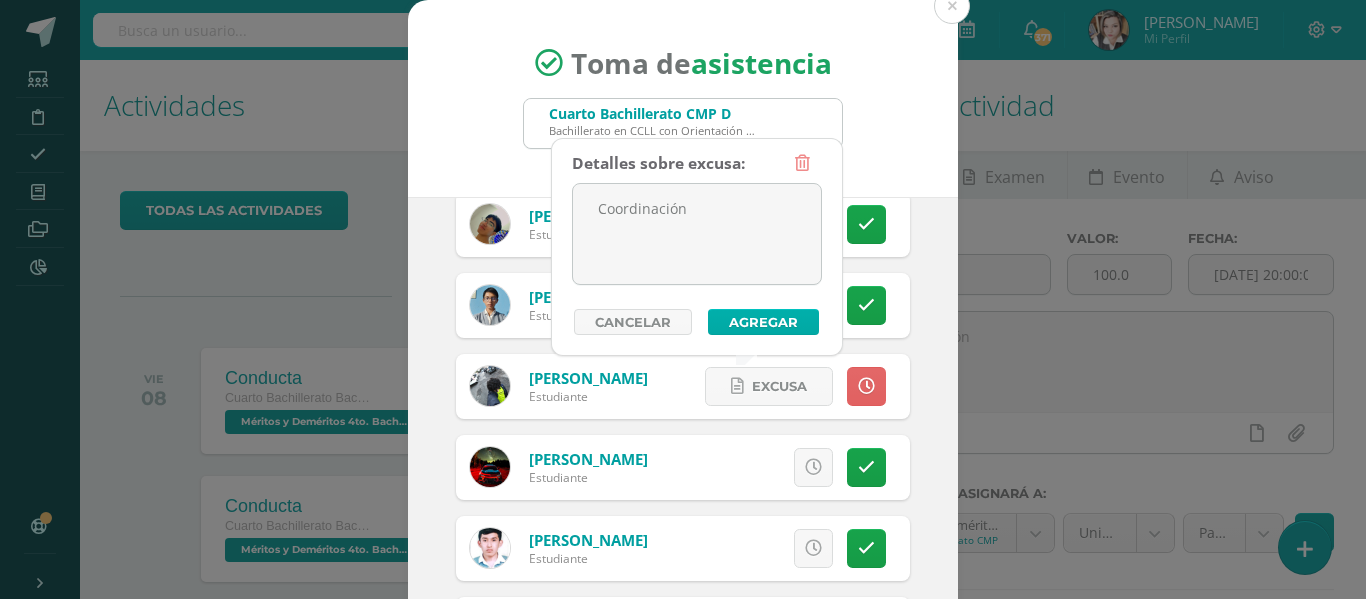 type on "Coordinación" 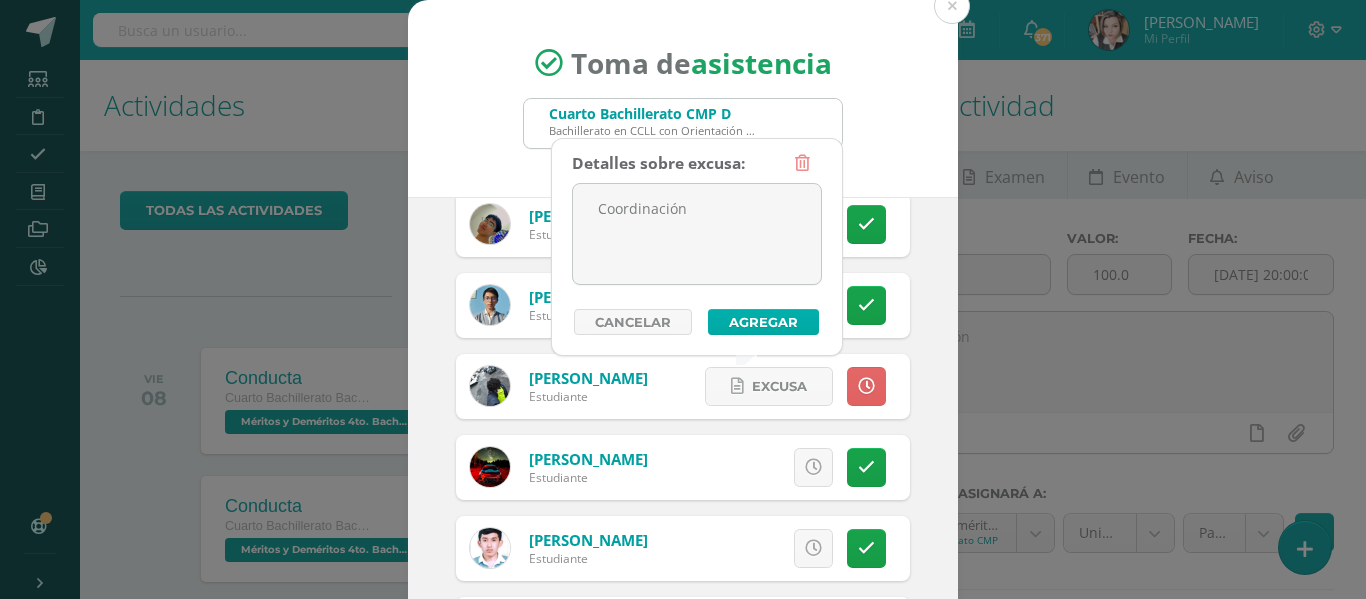 click on "Agregar" at bounding box center (763, 322) 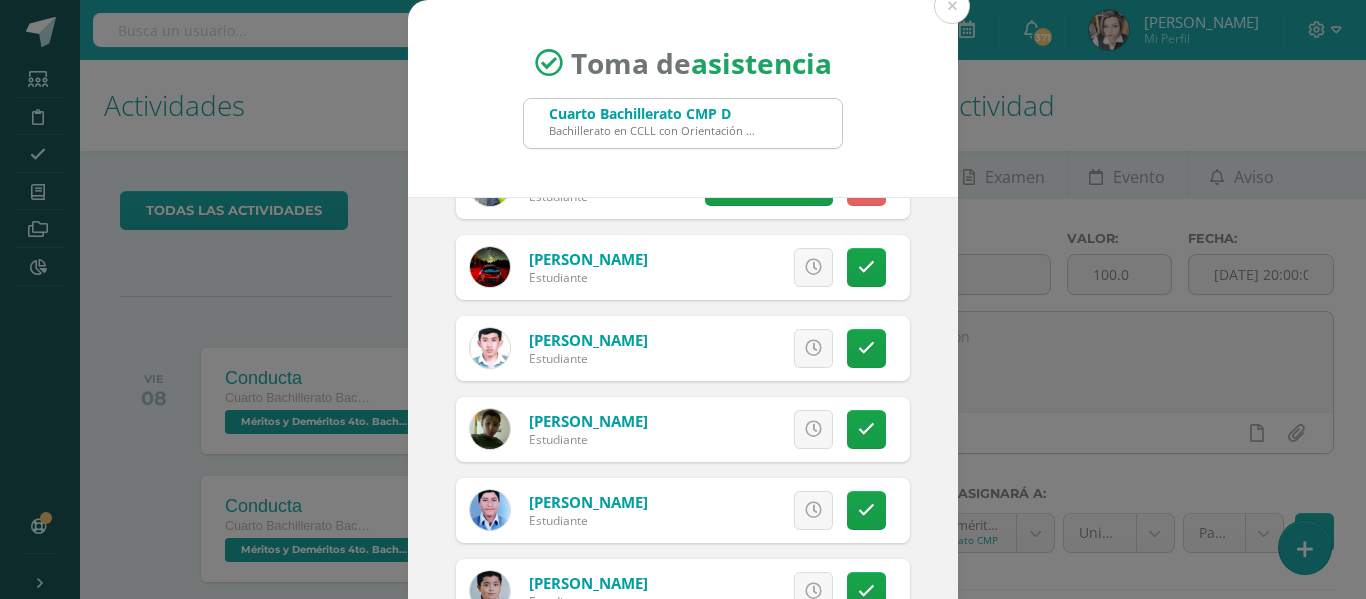 scroll, scrollTop: 800, scrollLeft: 0, axis: vertical 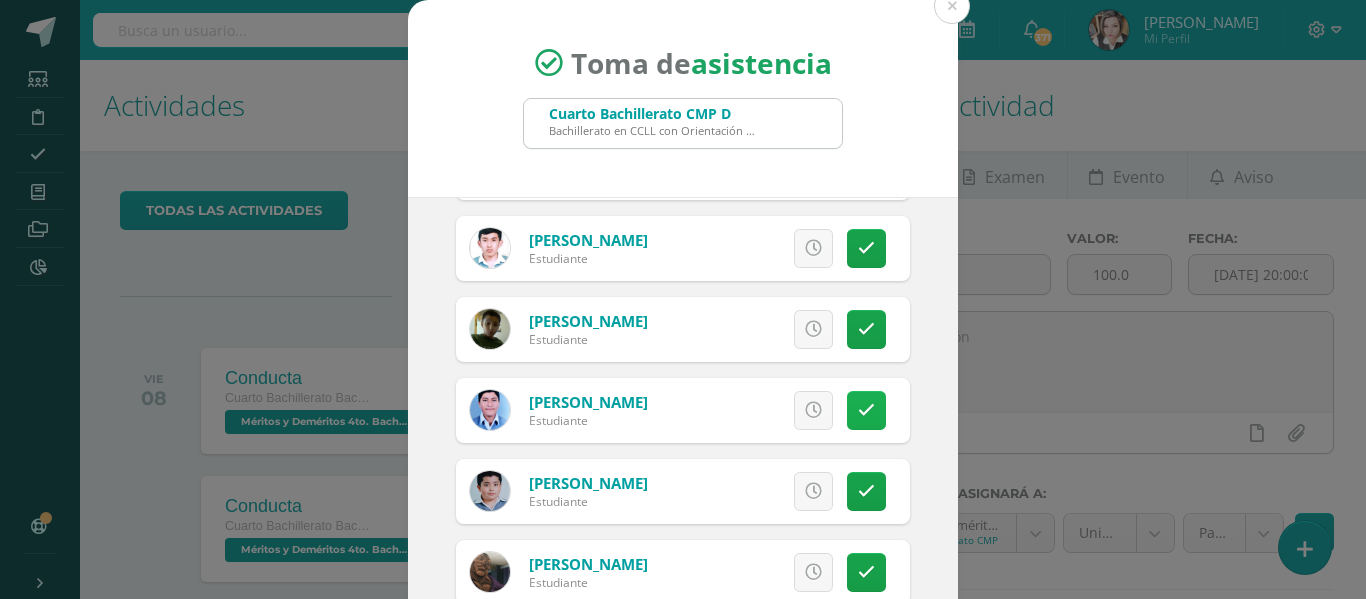 click at bounding box center [866, 410] 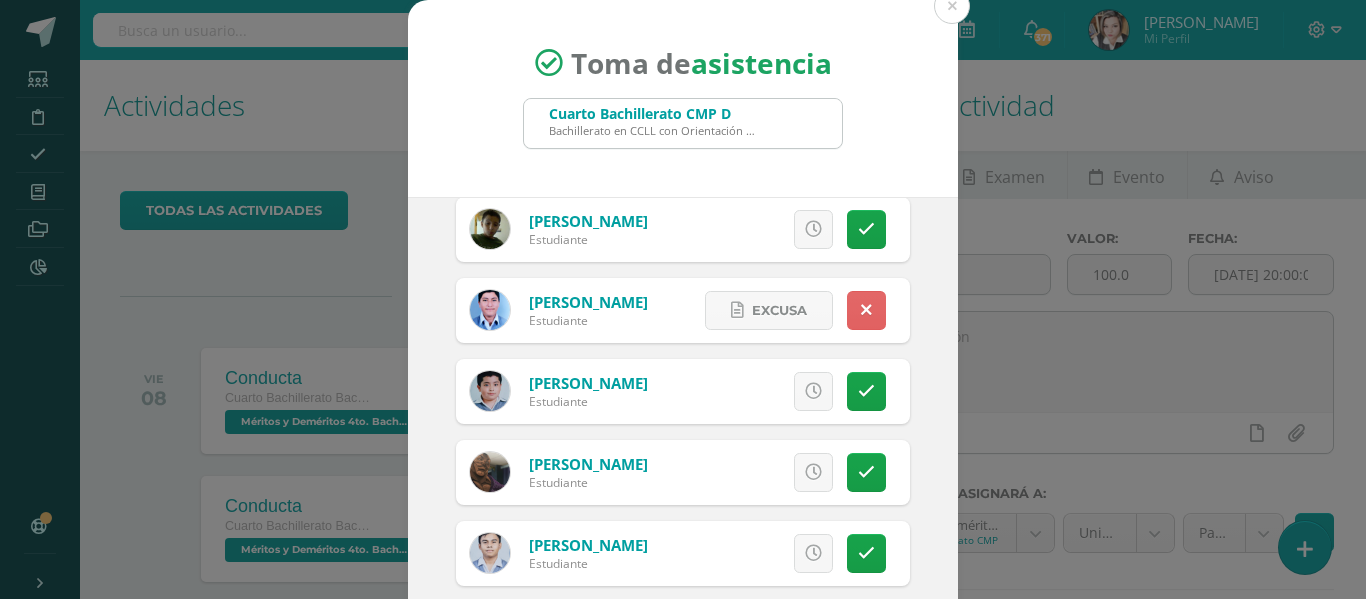 scroll, scrollTop: 1000, scrollLeft: 0, axis: vertical 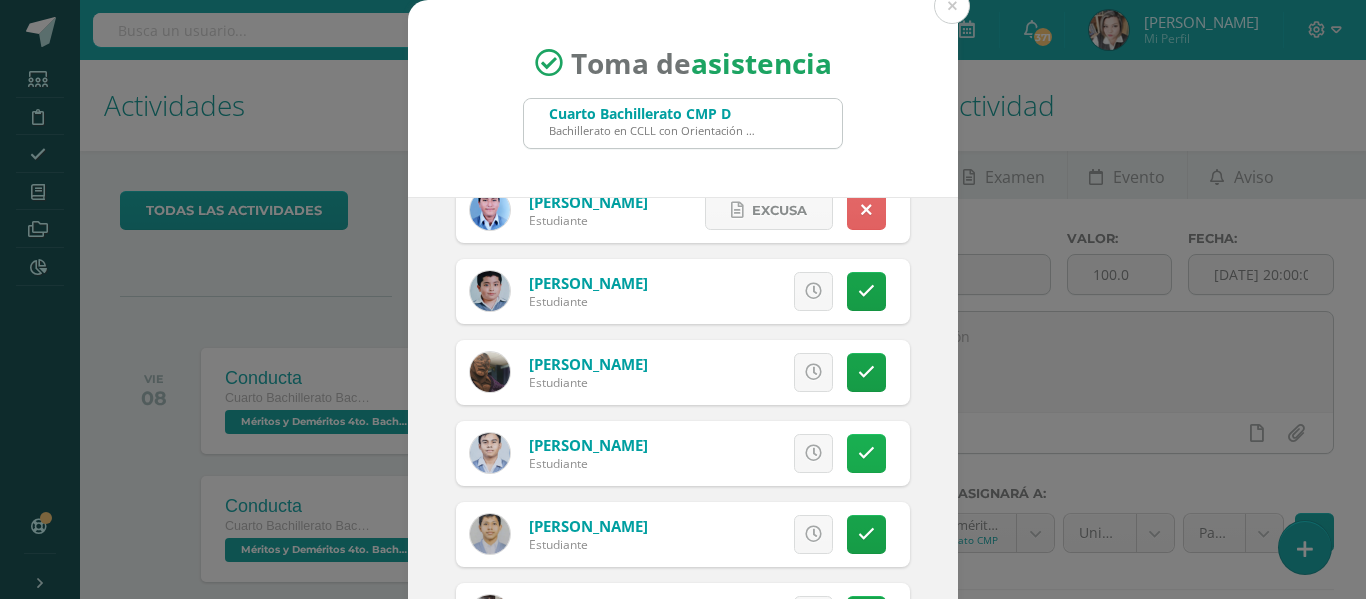click at bounding box center (866, 453) 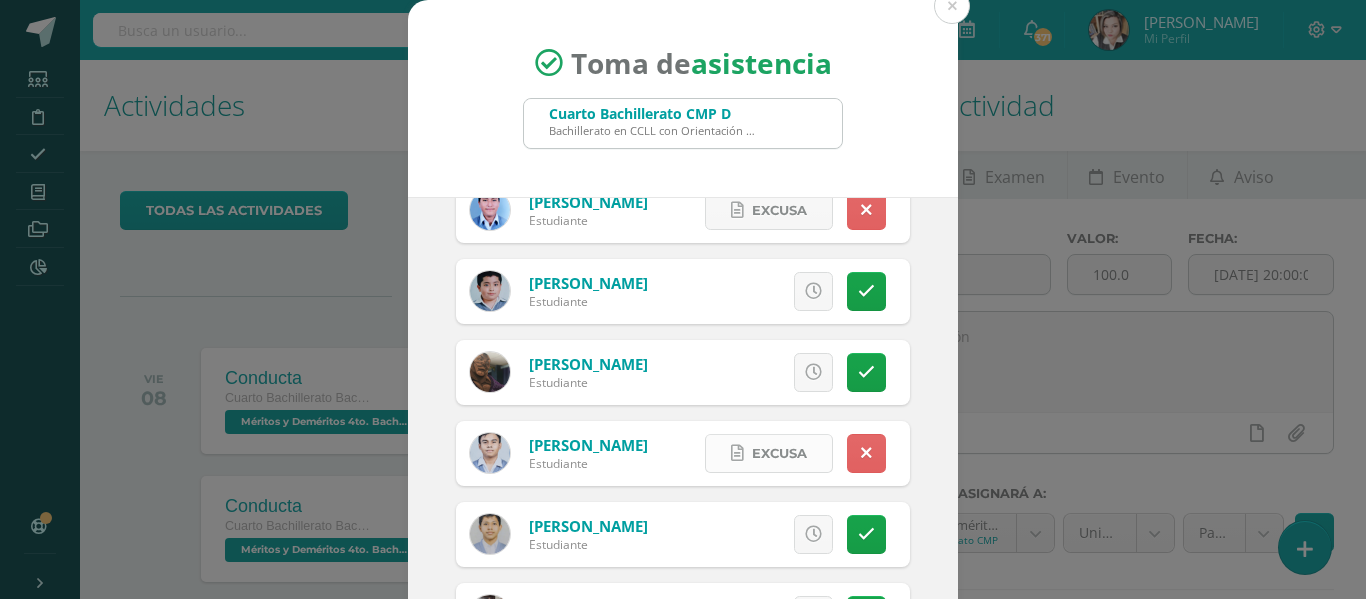 click on "Excusa" at bounding box center (779, 453) 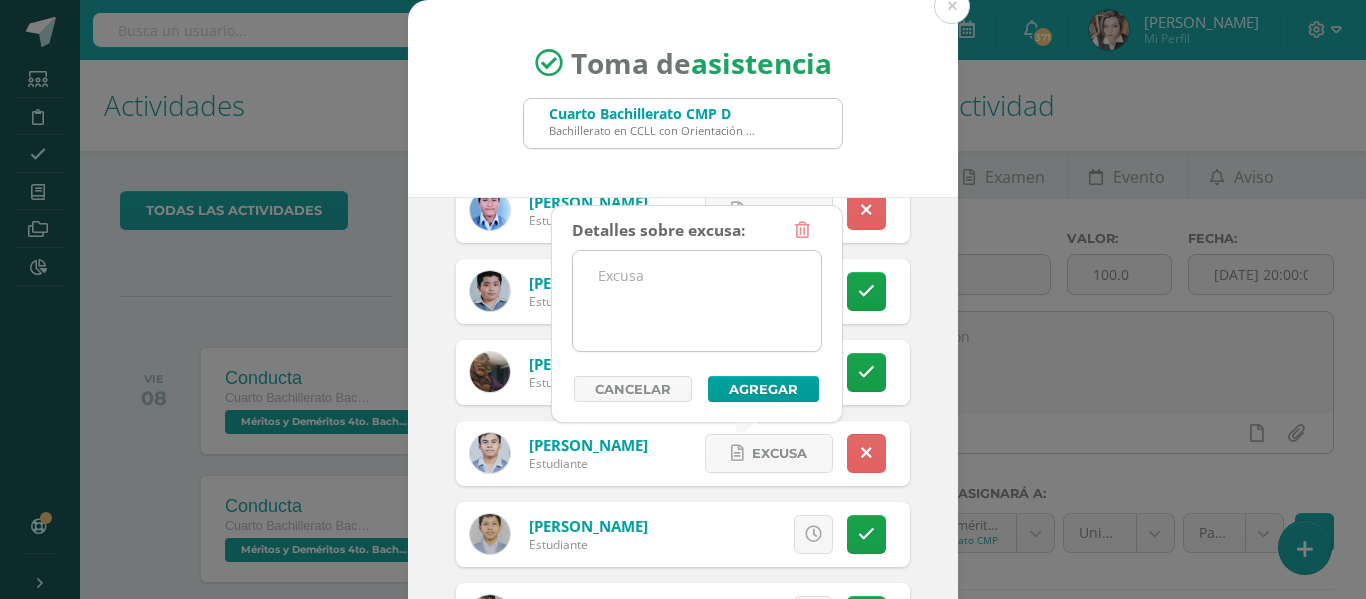 click at bounding box center [697, 301] 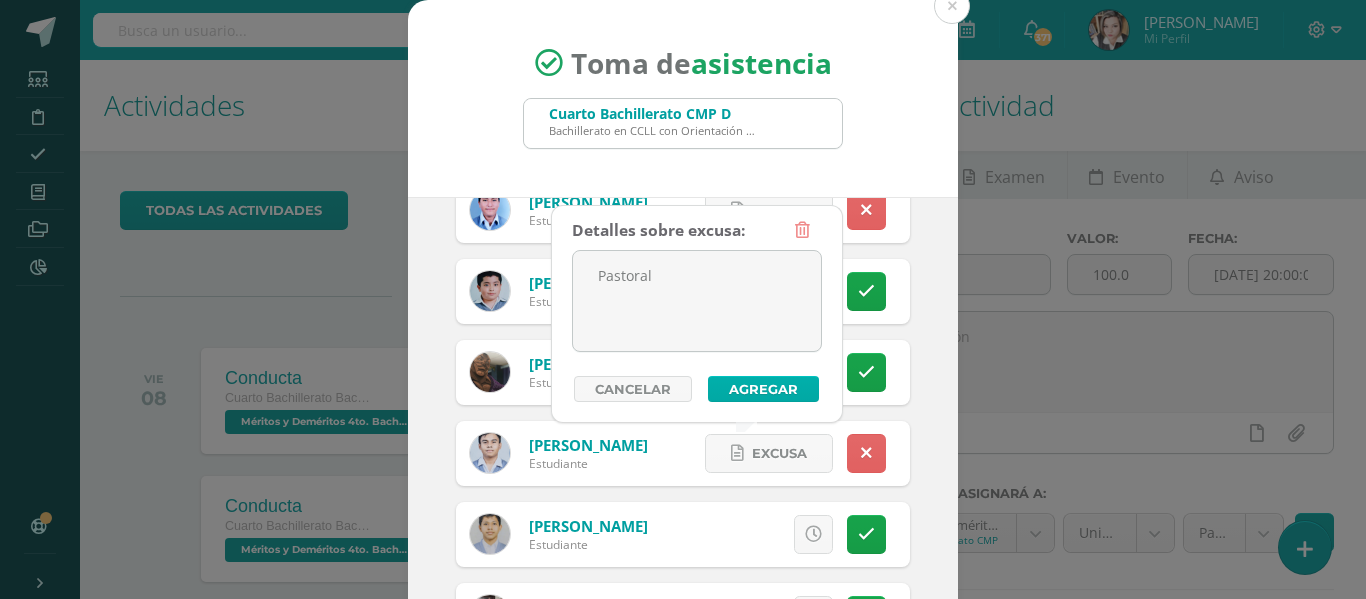 type on "Pastoral" 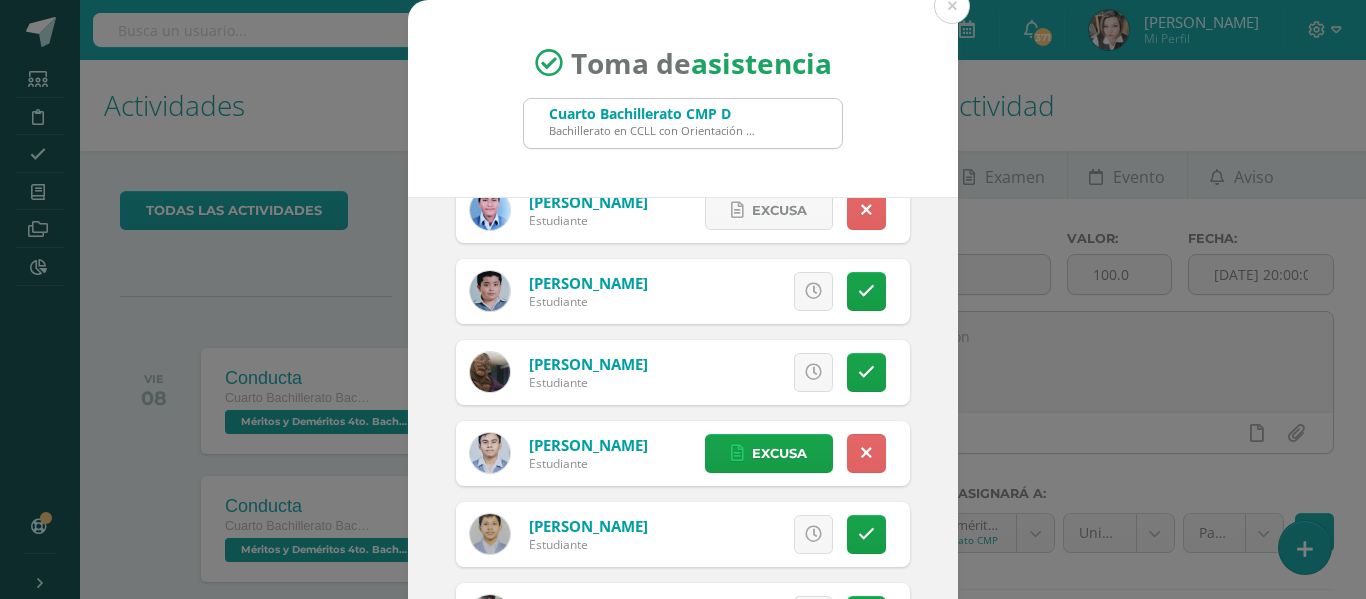 scroll, scrollTop: 1100, scrollLeft: 0, axis: vertical 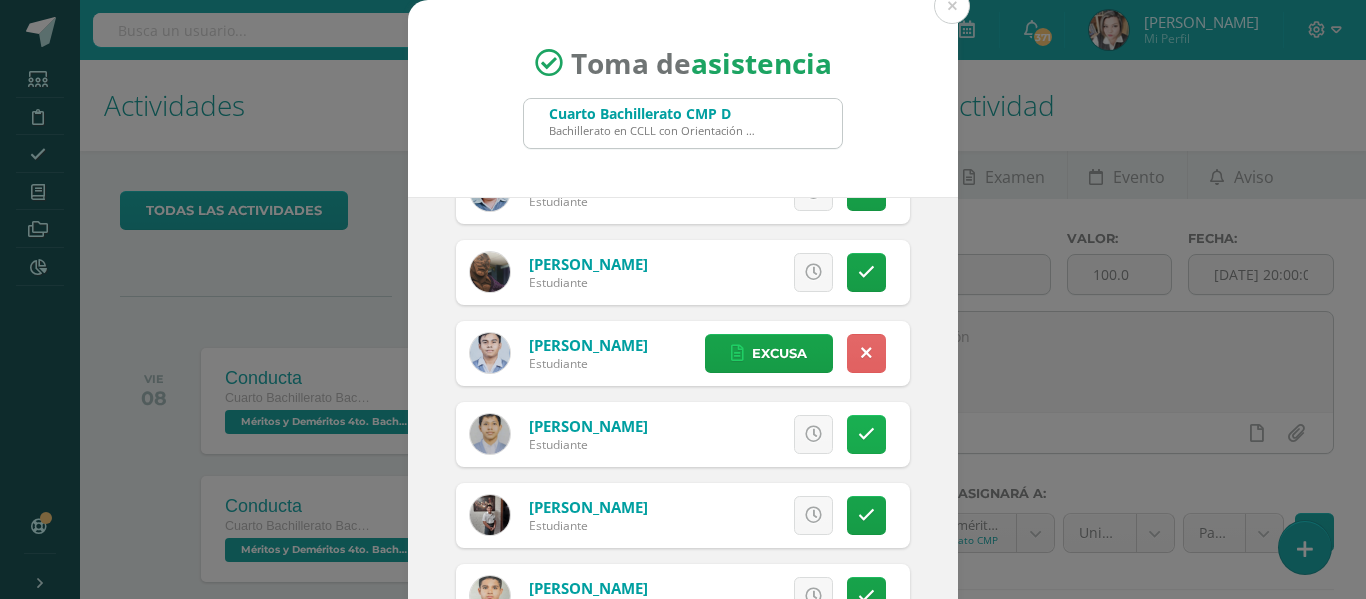 click at bounding box center [866, 434] 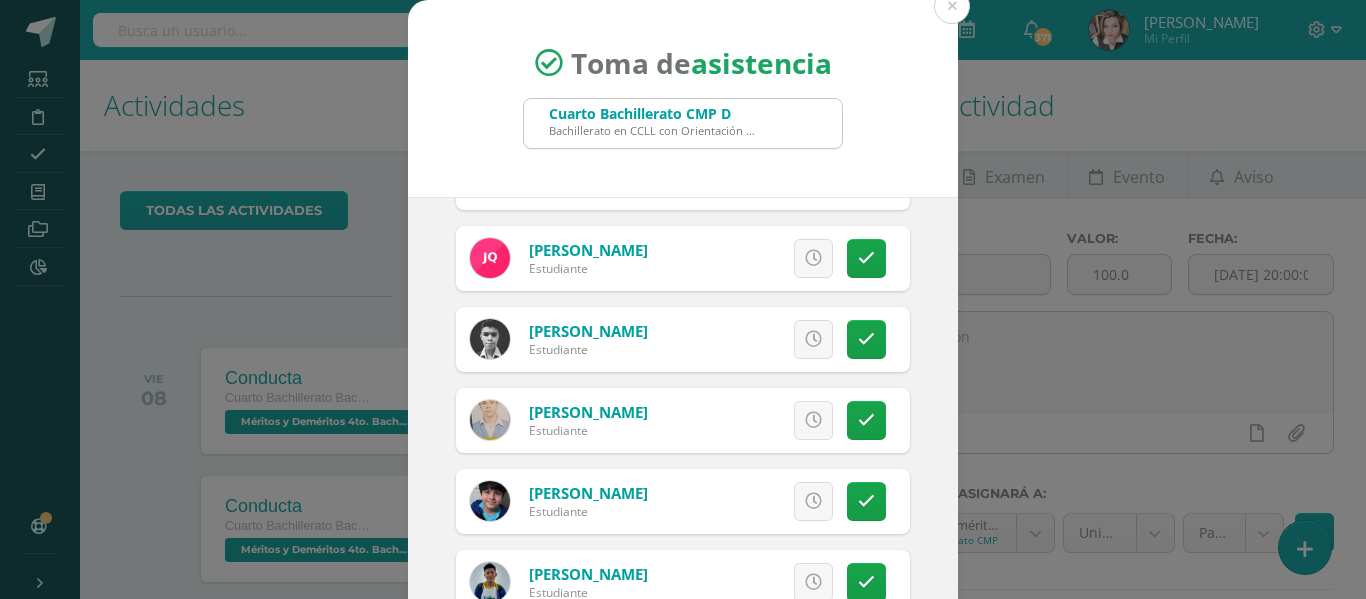scroll, scrollTop: 1700, scrollLeft: 0, axis: vertical 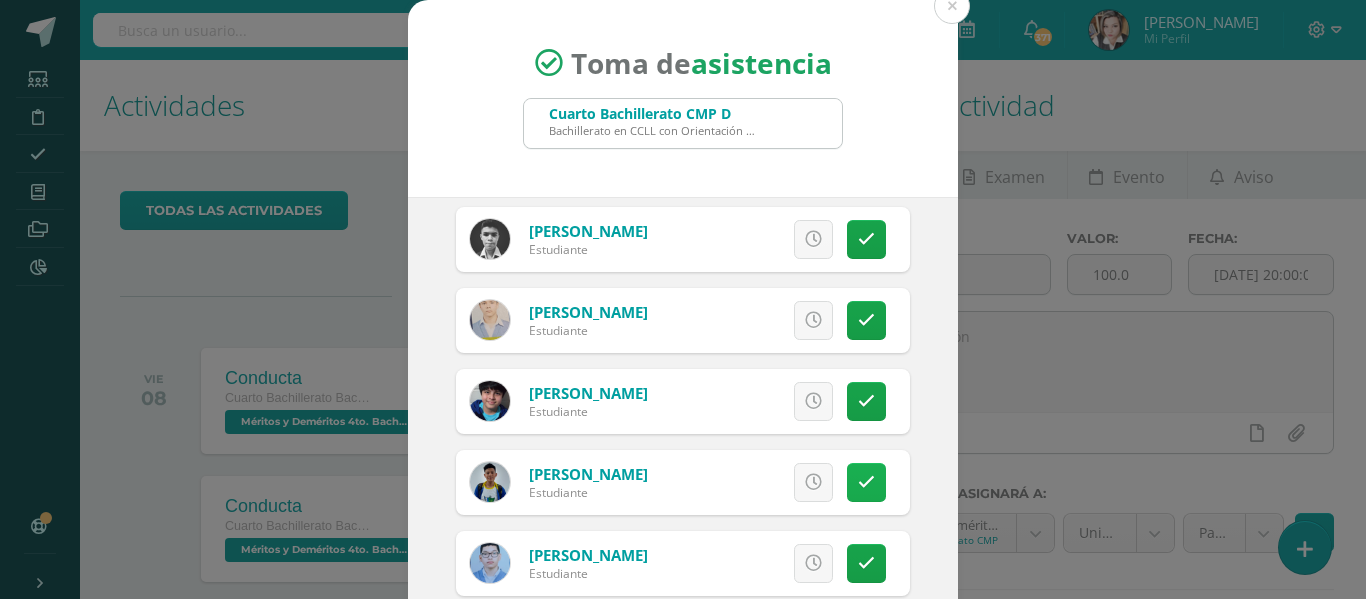 click at bounding box center (866, 482) 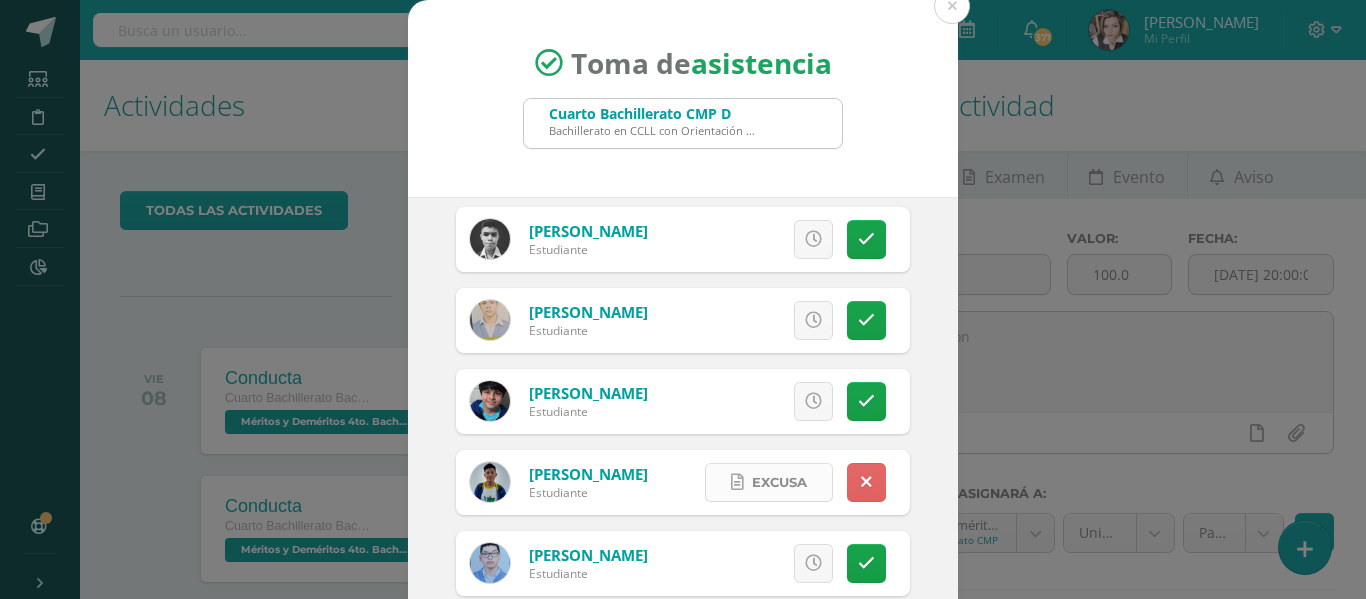 click on "Excusa" at bounding box center (779, 482) 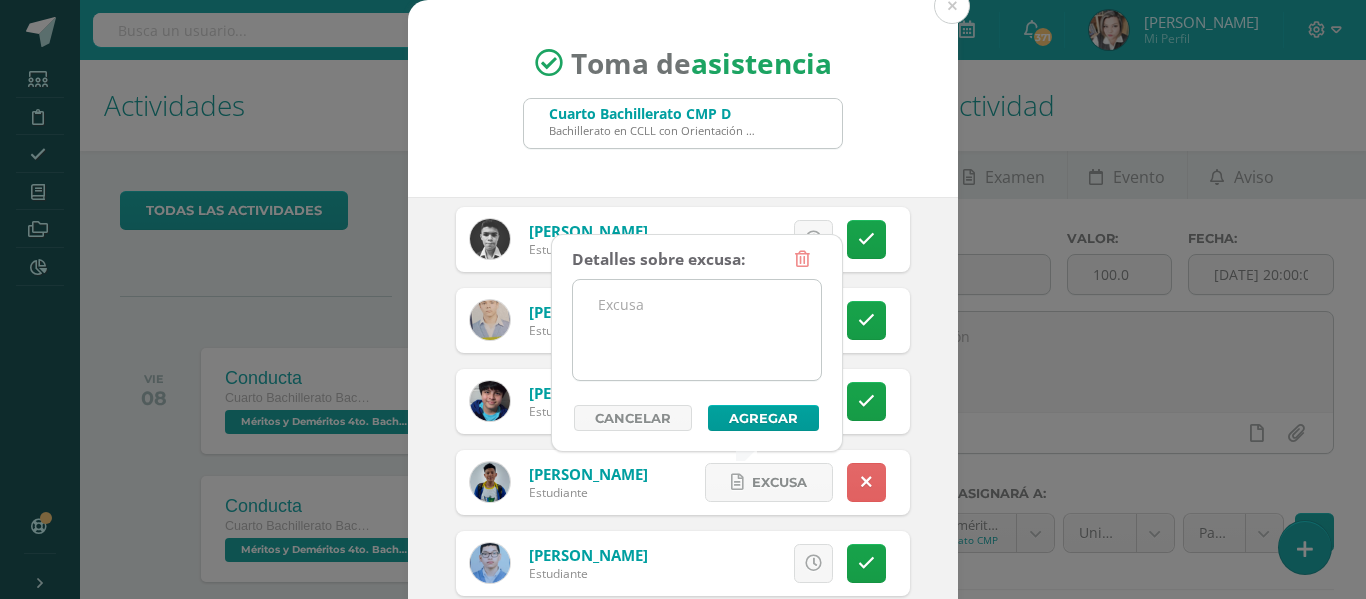 click at bounding box center (697, 330) 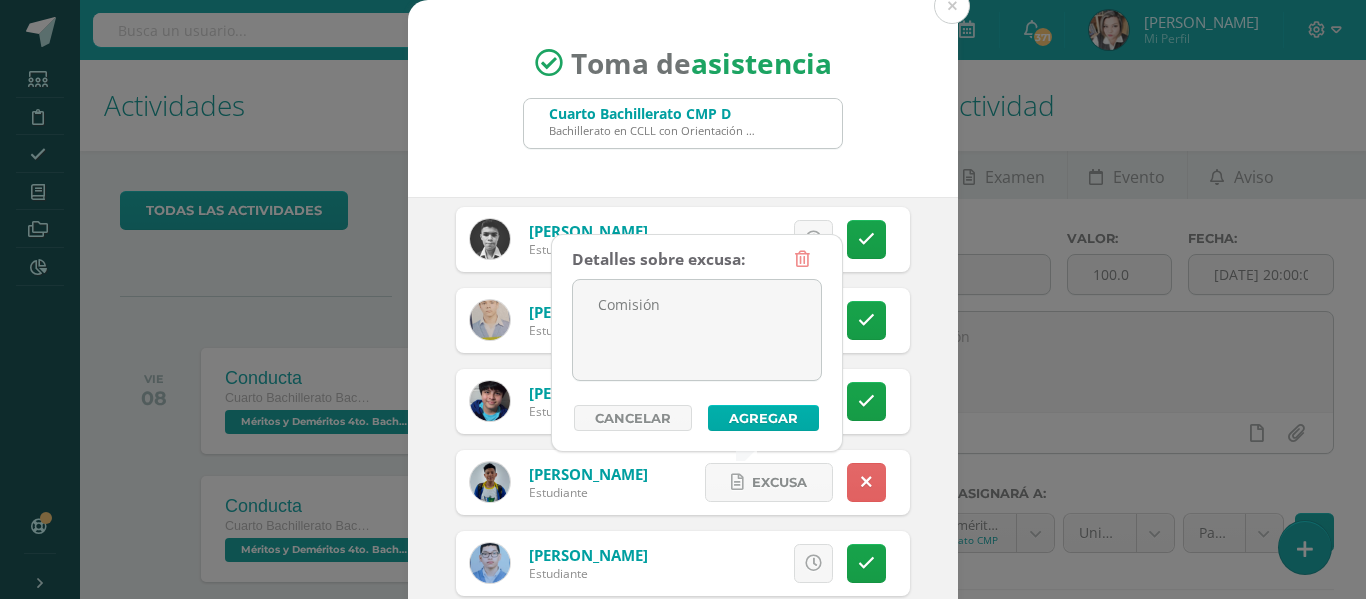 type on "Comisión" 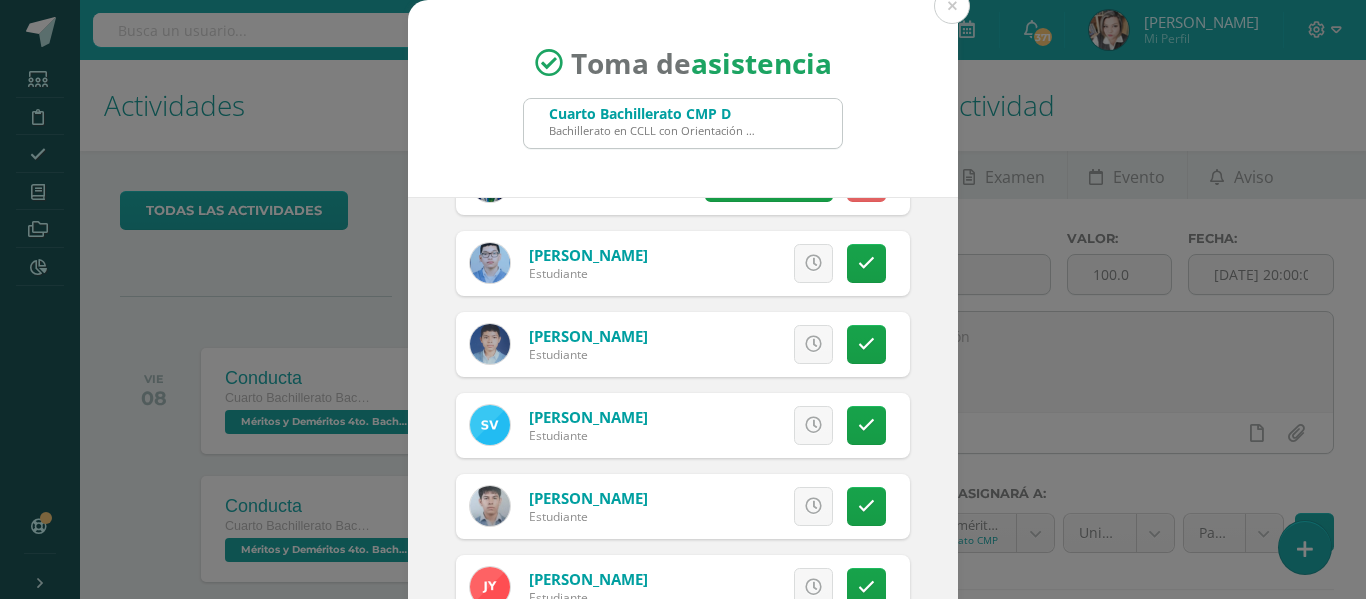 scroll, scrollTop: 2100, scrollLeft: 0, axis: vertical 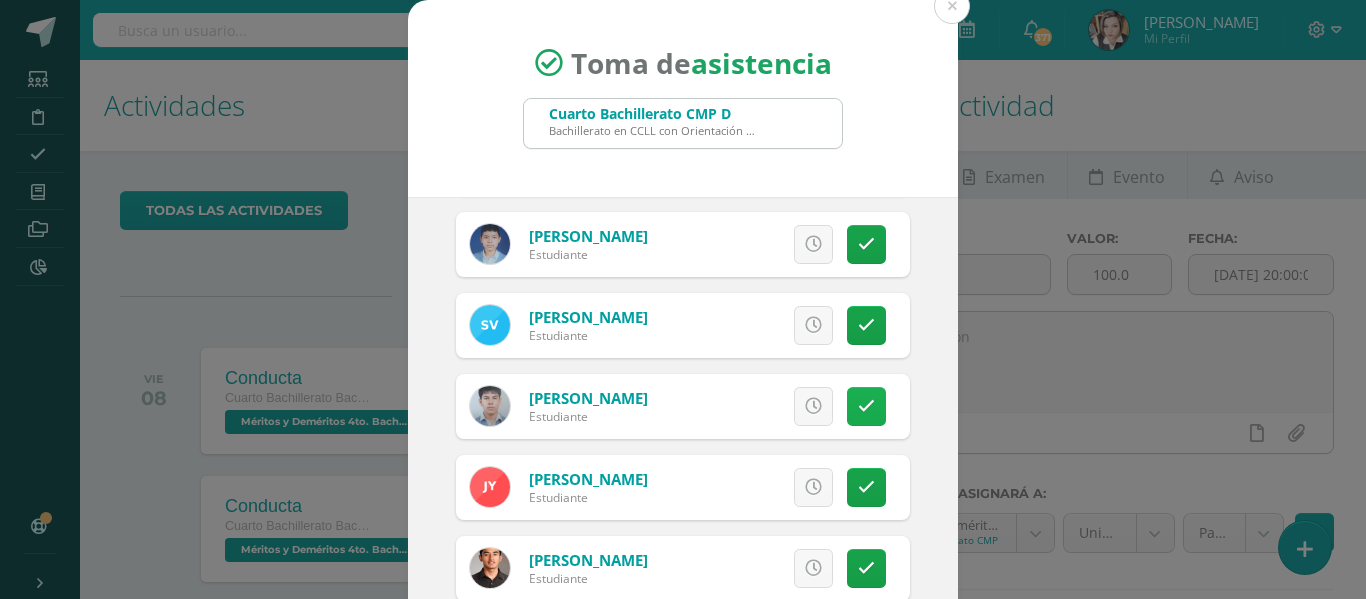 click at bounding box center [866, 406] 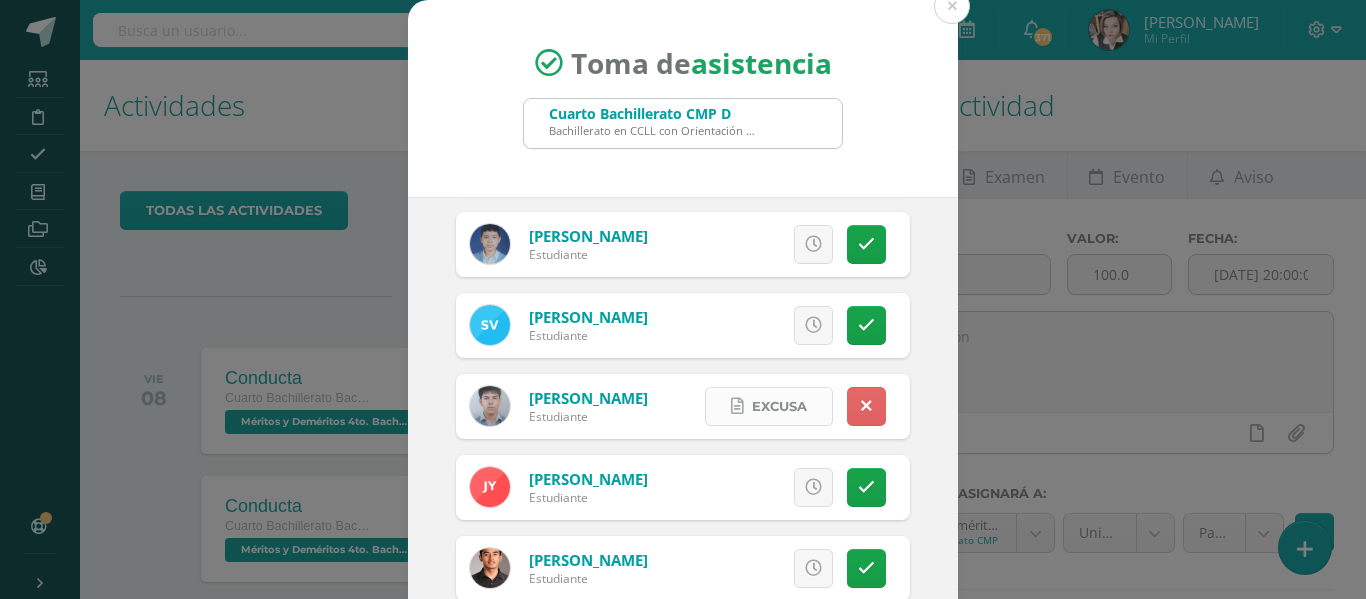 click on "Excusa" at bounding box center [779, 406] 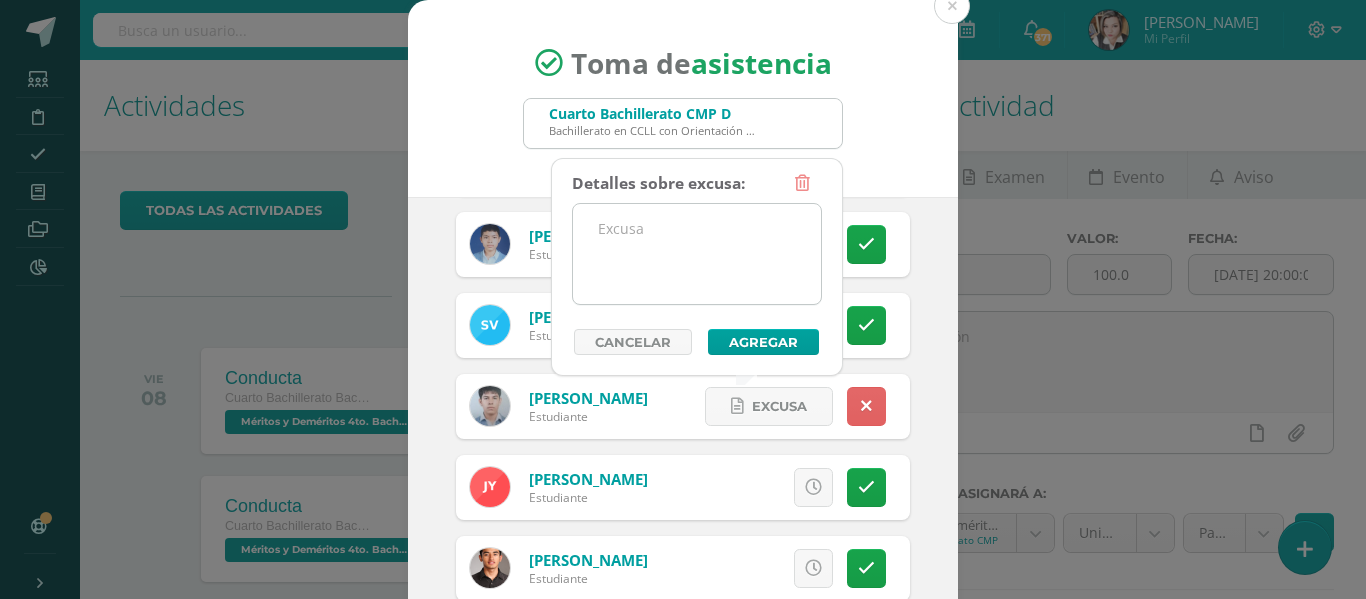 click at bounding box center [697, 254] 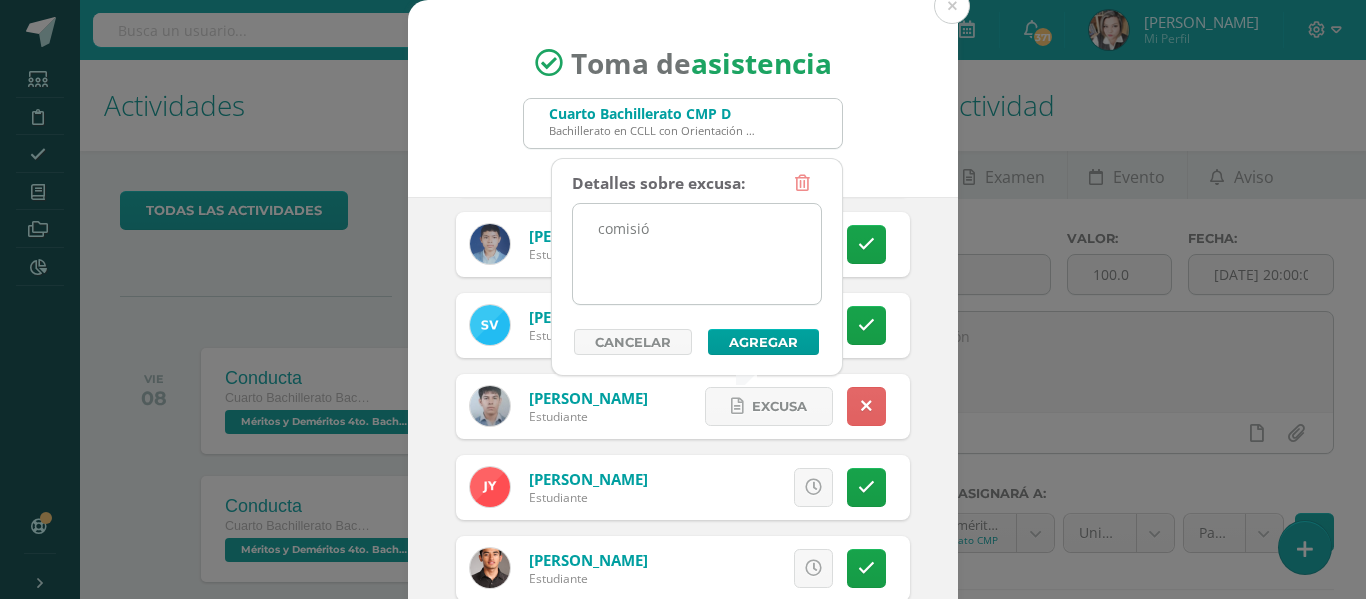 type on "comisión" 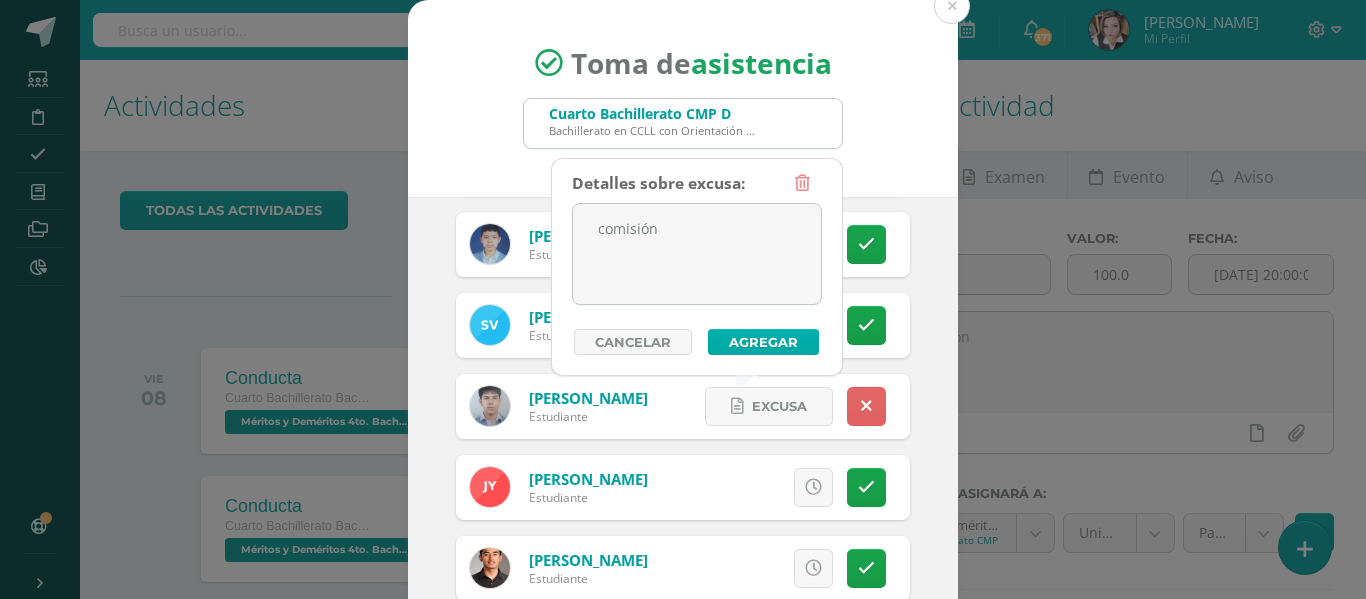 click on "Agregar" at bounding box center [763, 342] 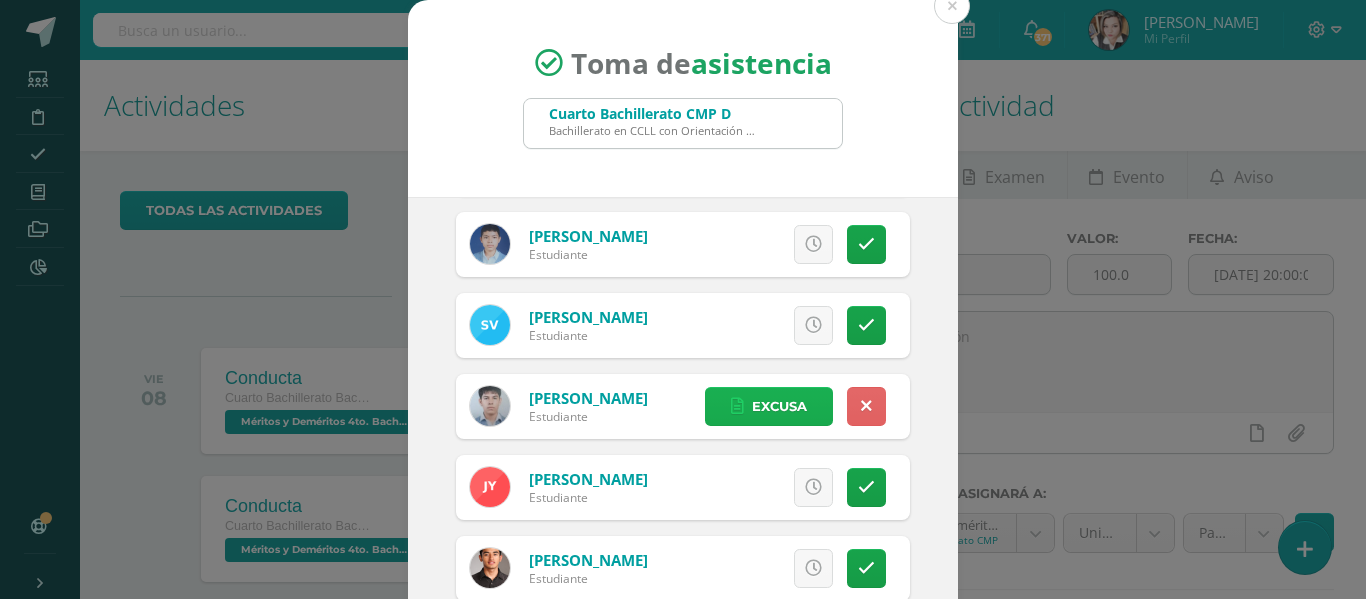 scroll, scrollTop: 2162, scrollLeft: 0, axis: vertical 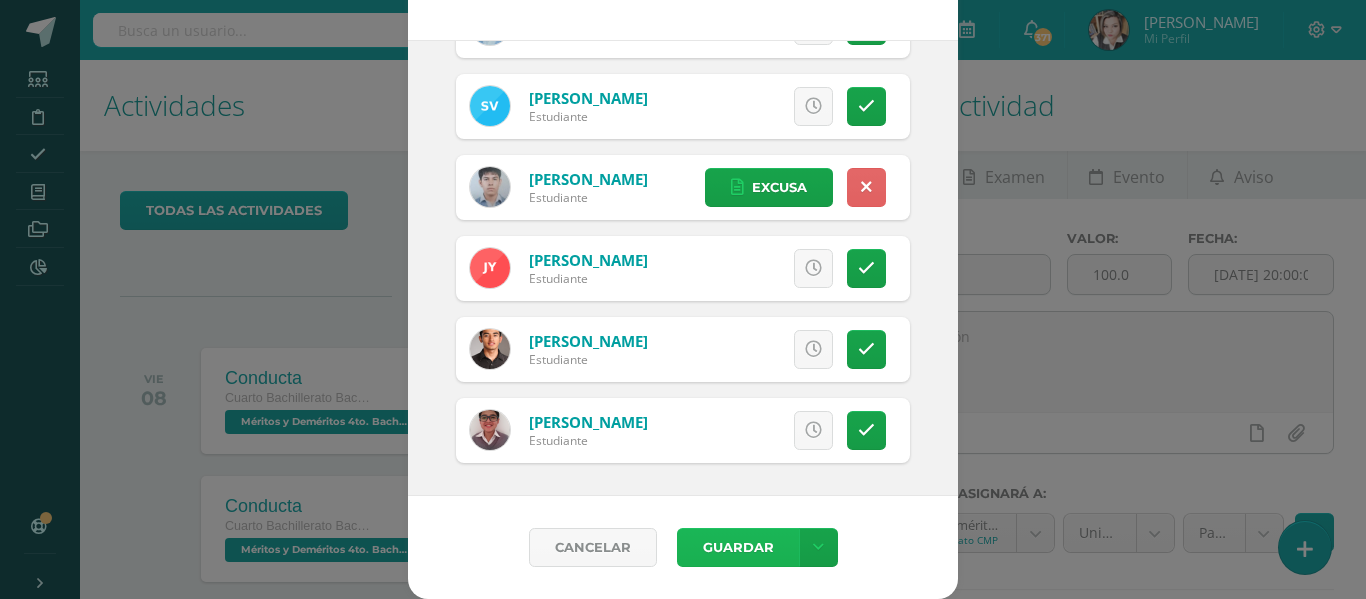 click on "Guardar" at bounding box center (738, 547) 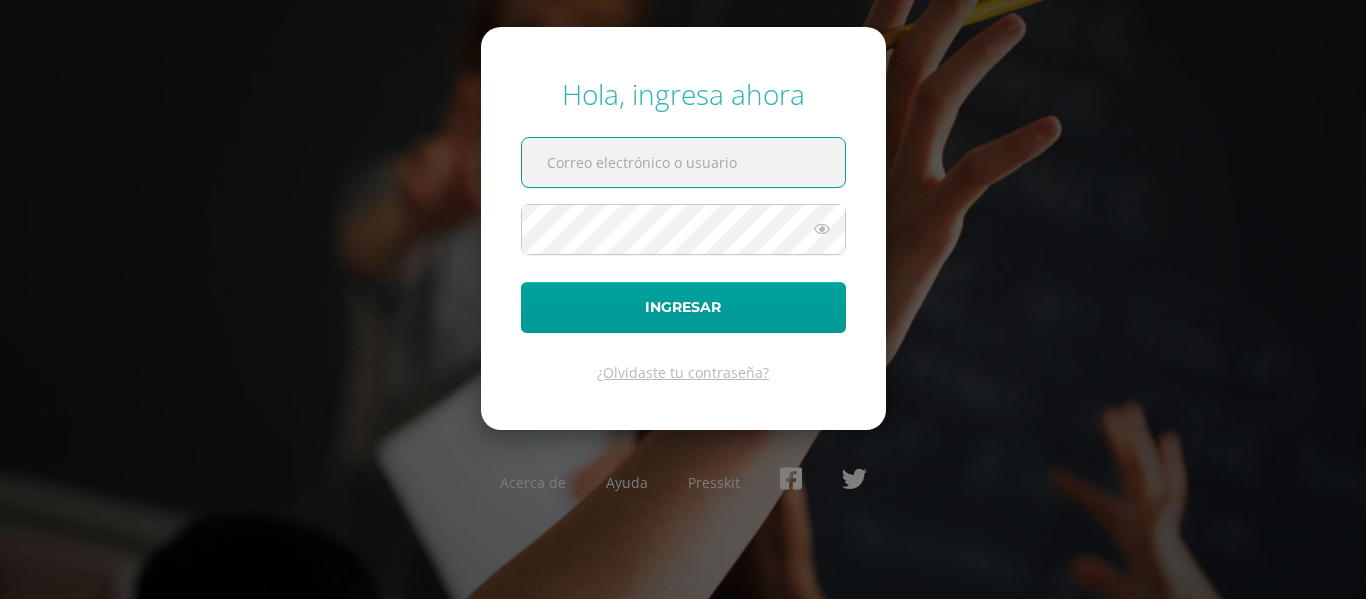 scroll, scrollTop: 0, scrollLeft: 0, axis: both 